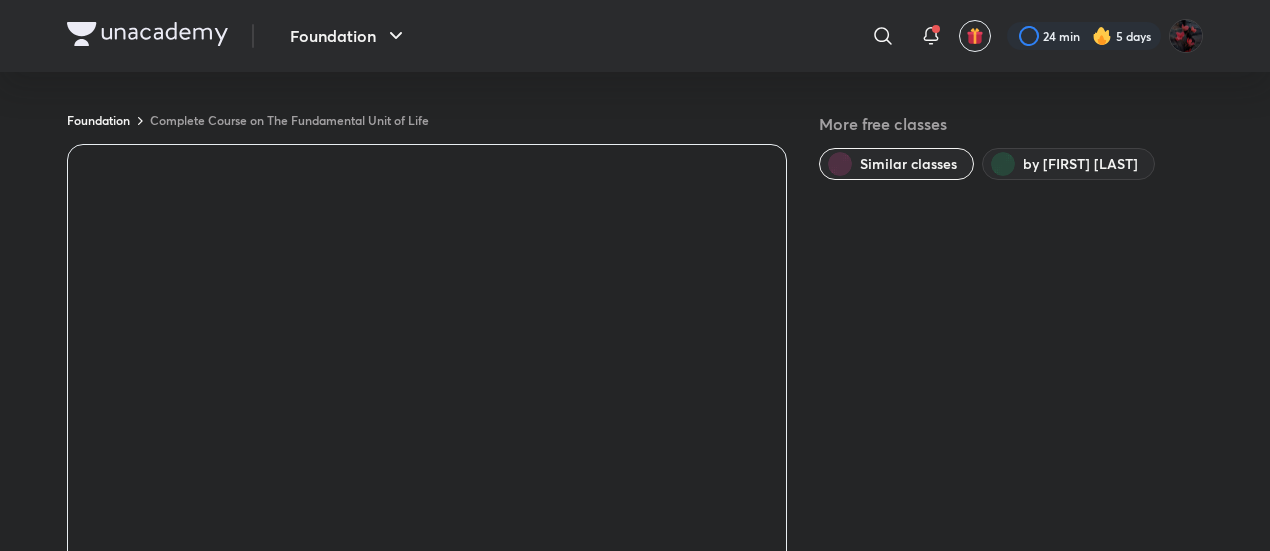 scroll, scrollTop: 100, scrollLeft: 0, axis: vertical 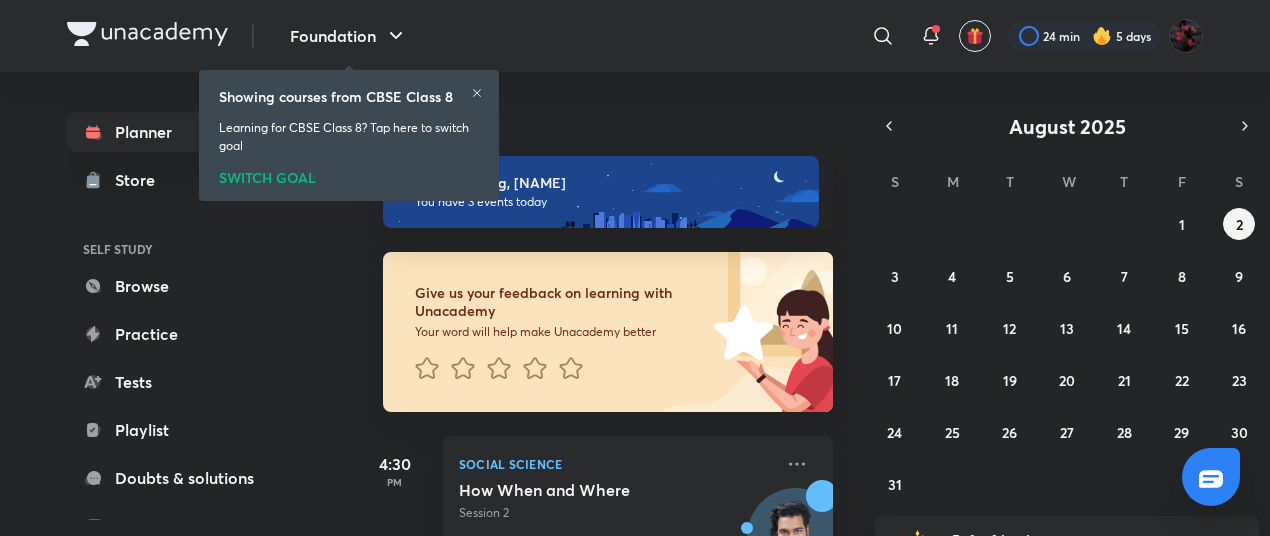 click on "SWITCH GOAL" at bounding box center (349, 174) 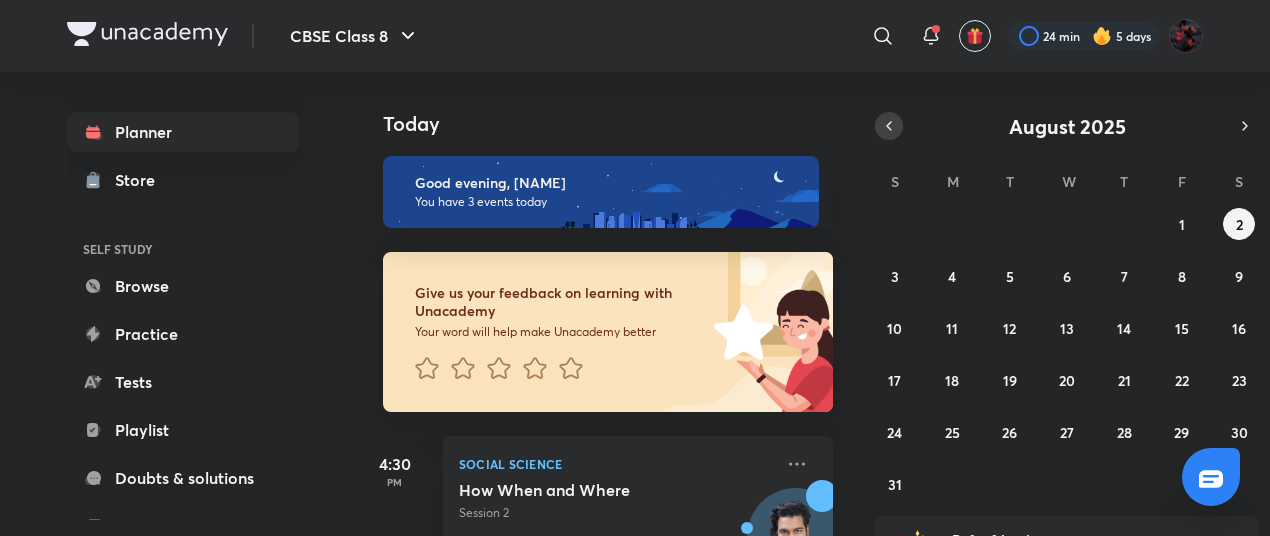 click 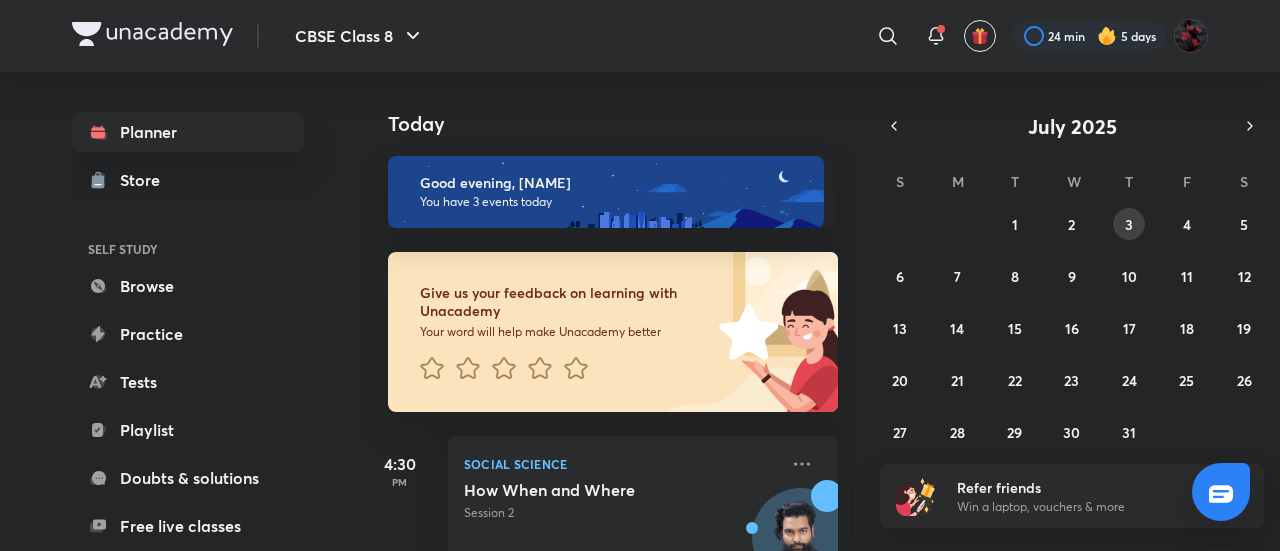 click on "3" at bounding box center [1129, 224] 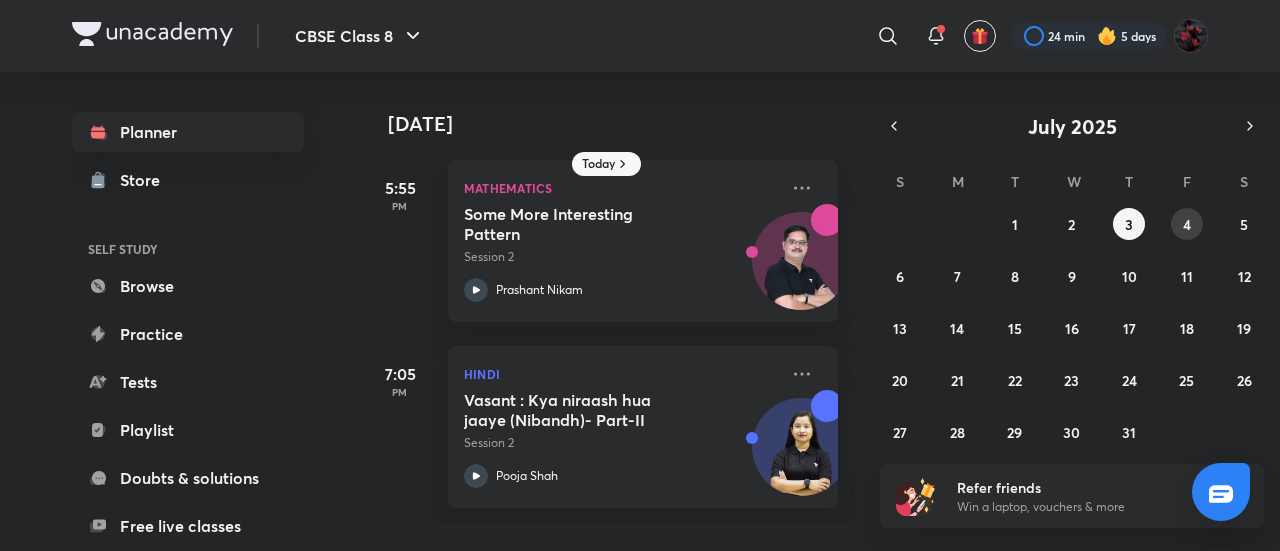 click on "4" at bounding box center [1187, 224] 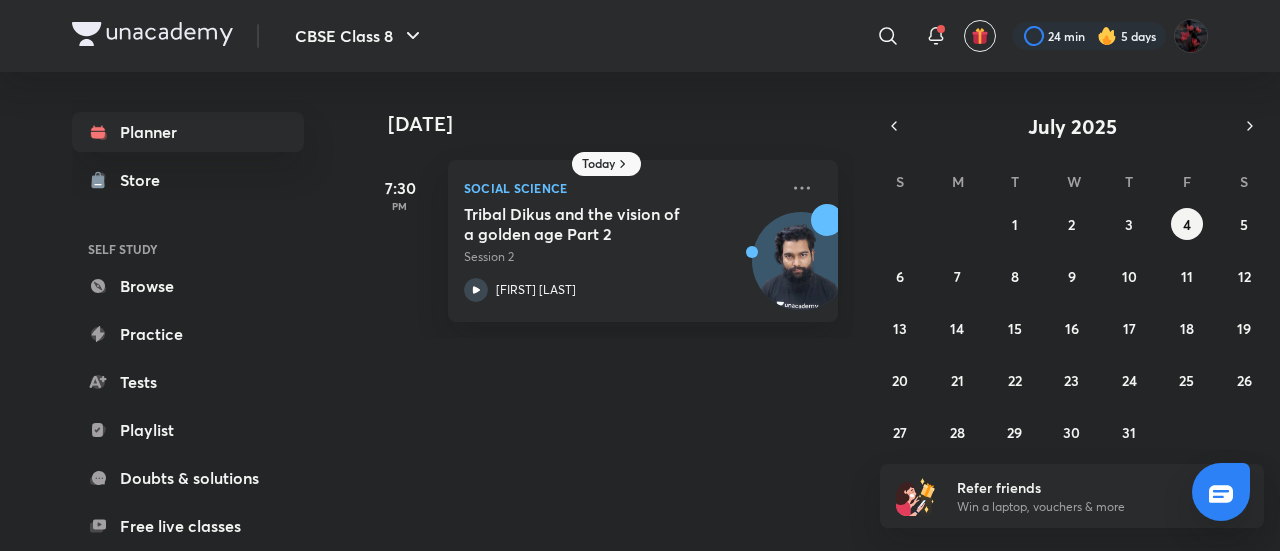 click on "29 30 1 2 3 4 5 6 7 8 9 10 11 12 13 14 15 16 17 18 19 20 21 22 23 24 25 26 27 28 29 30 31 1 2" at bounding box center (1072, 328) 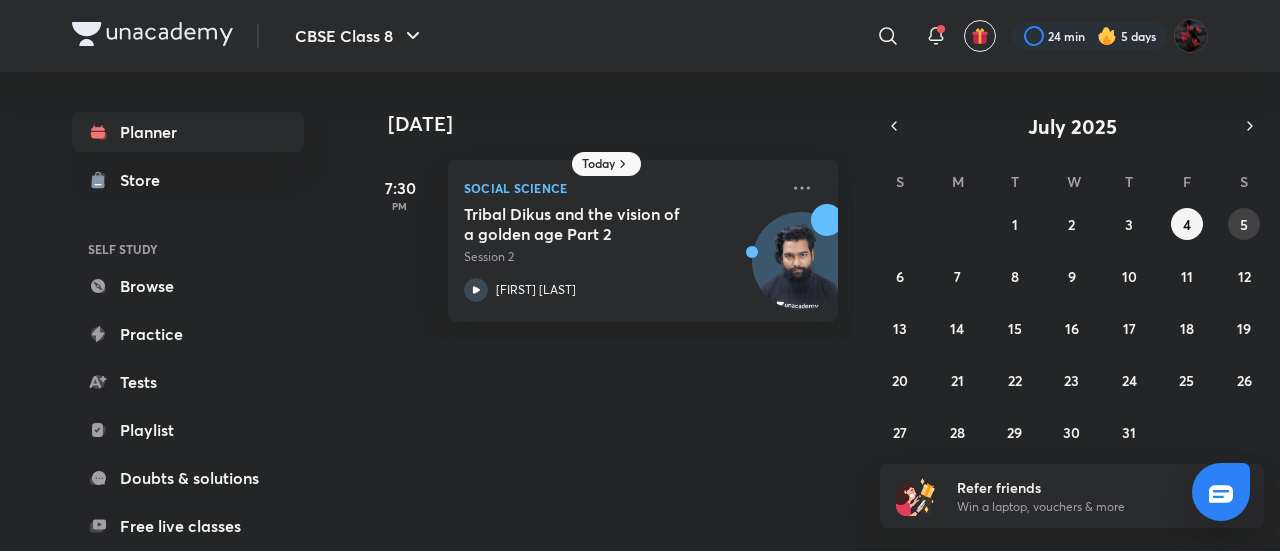 click on "5" at bounding box center [1244, 224] 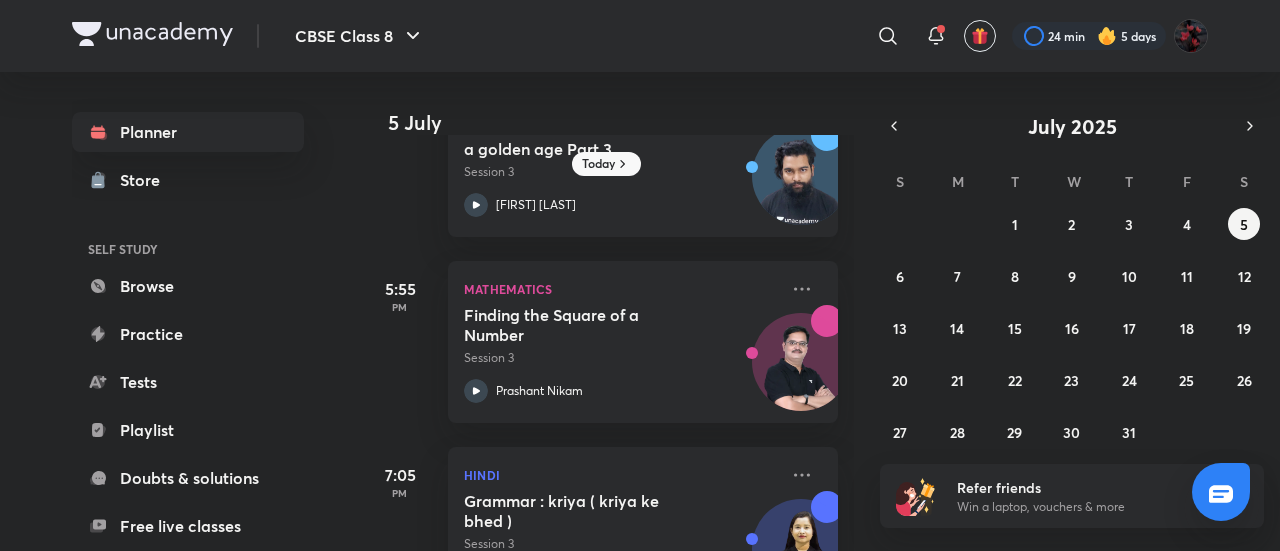 scroll, scrollTop: 174, scrollLeft: 0, axis: vertical 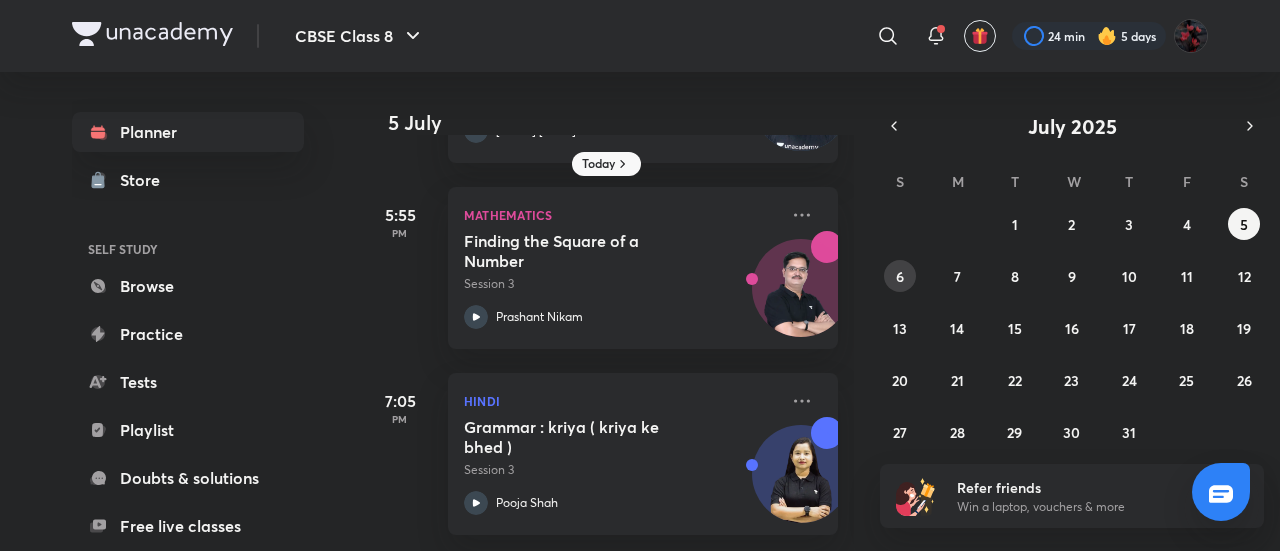 click on "6" at bounding box center [900, 276] 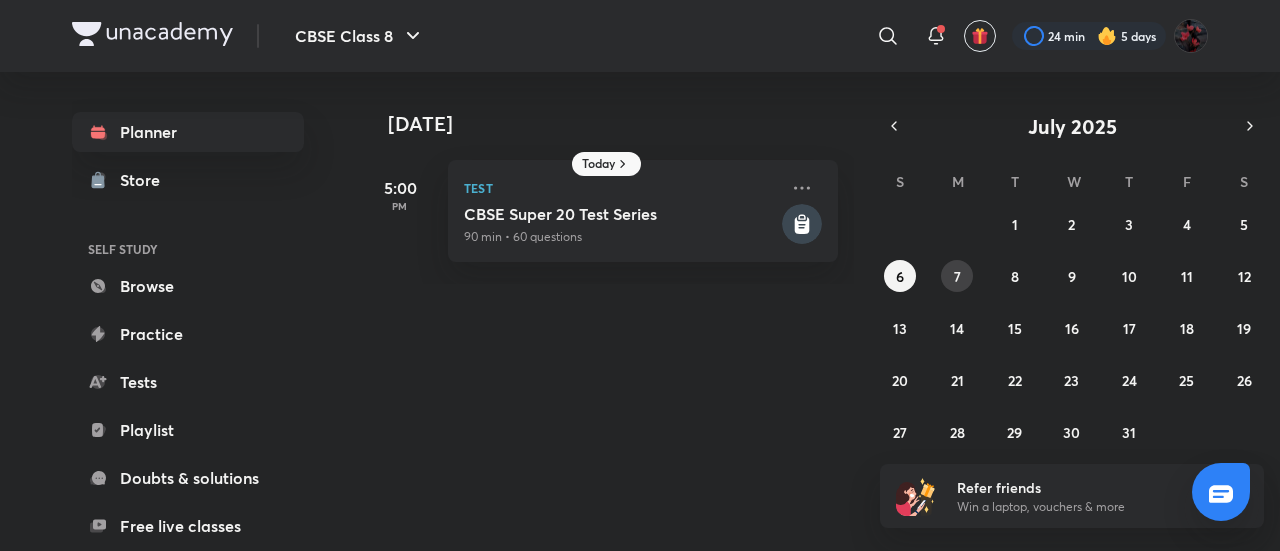click on "7" at bounding box center (957, 276) 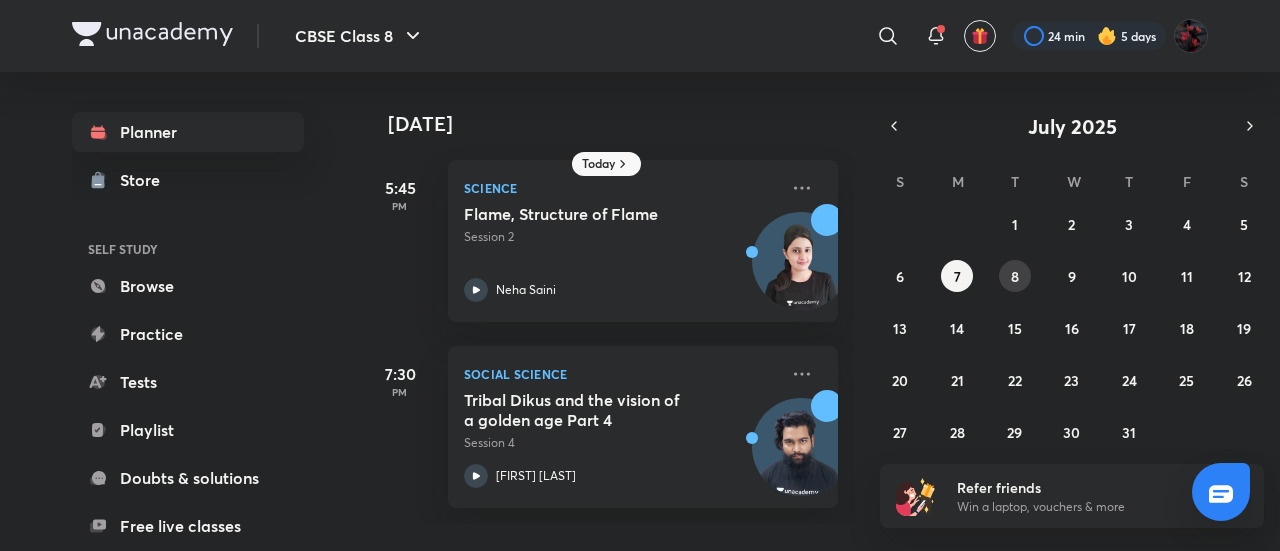 click on "8" at bounding box center (1015, 276) 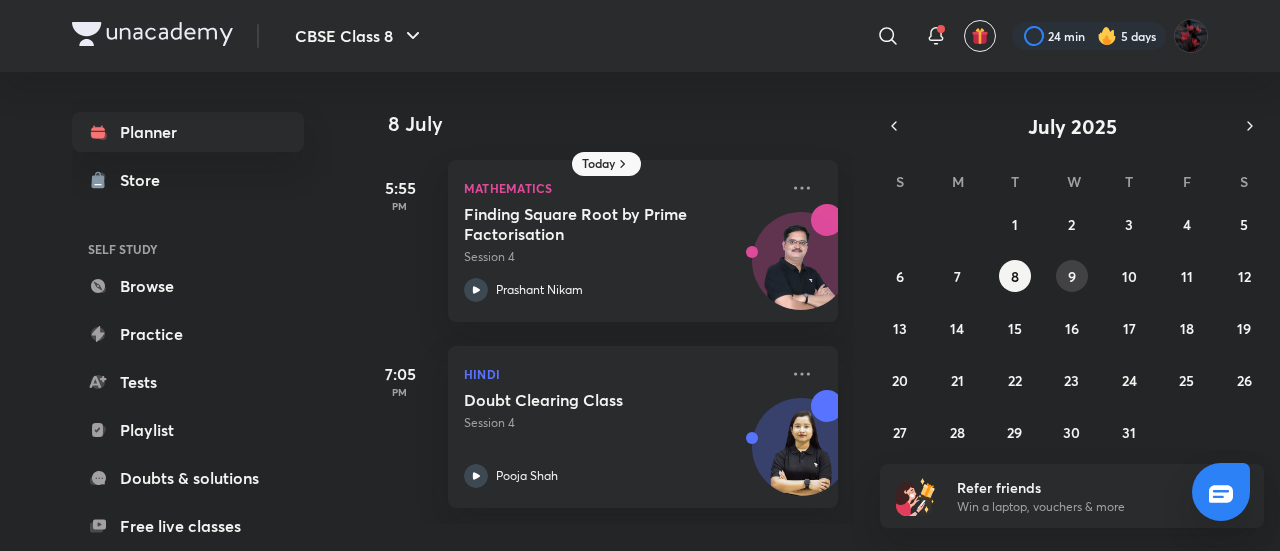 click on "9" at bounding box center [1072, 276] 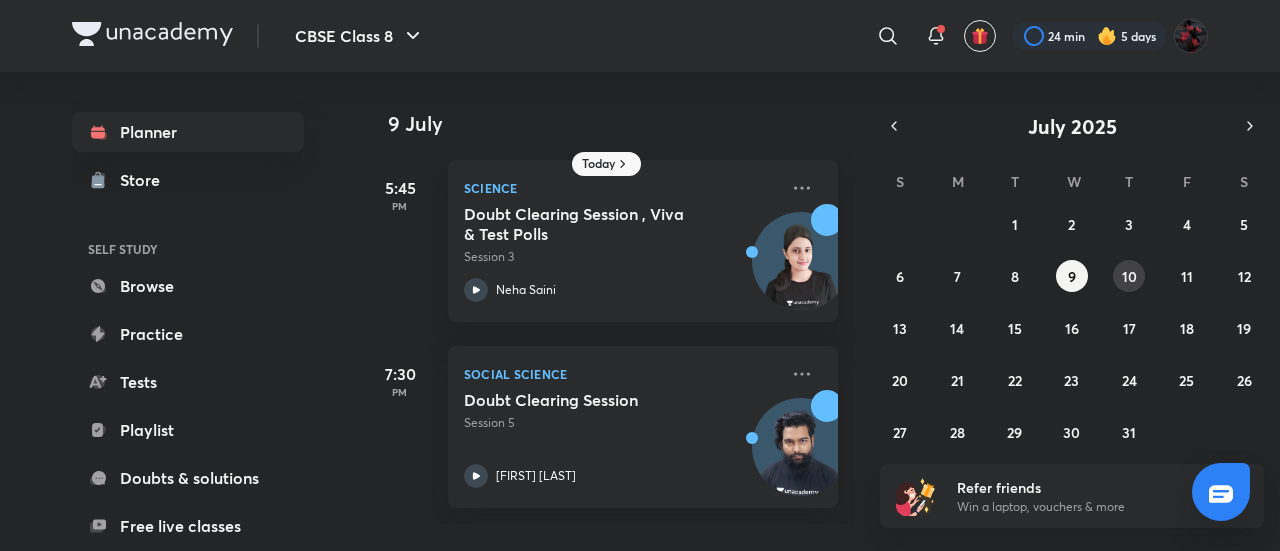 click on "10" at bounding box center [1129, 276] 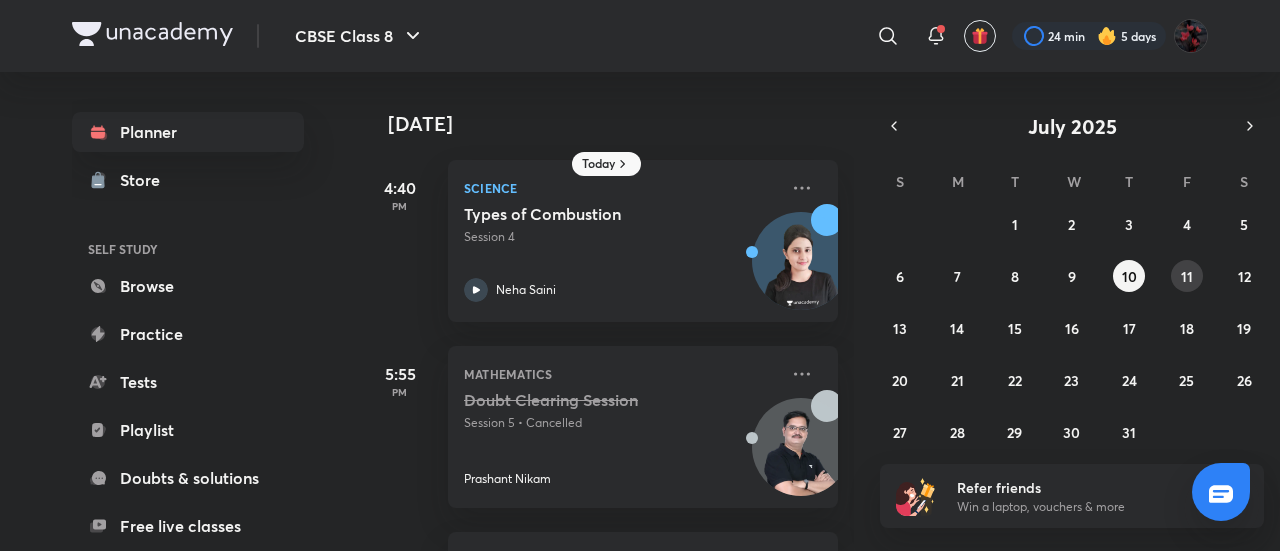 click on "11" at bounding box center (1187, 276) 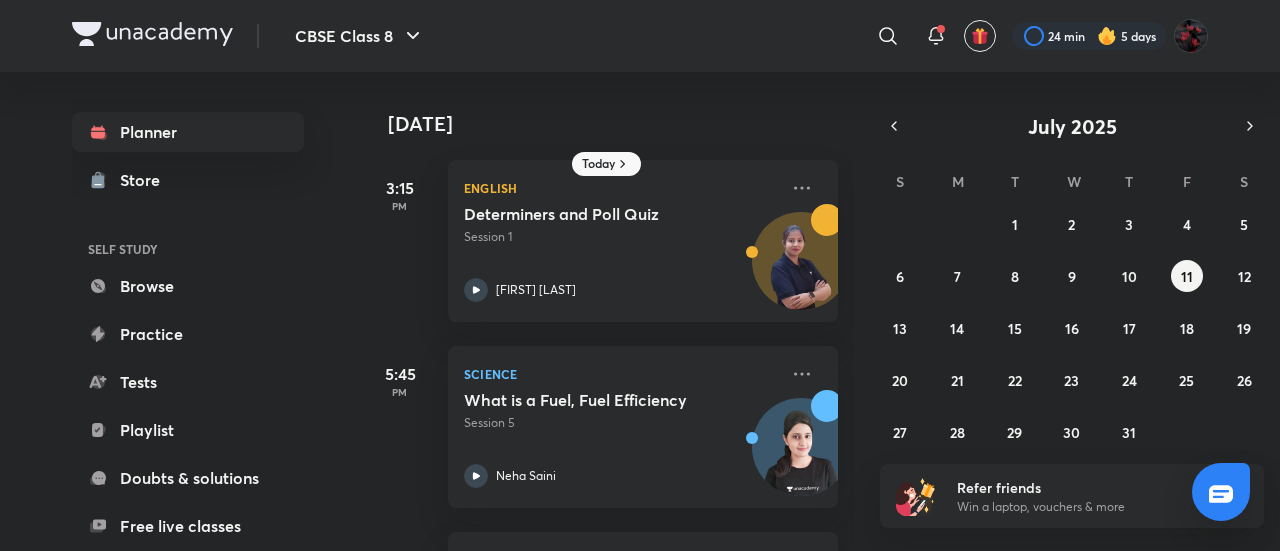 scroll, scrollTop: 174, scrollLeft: 0, axis: vertical 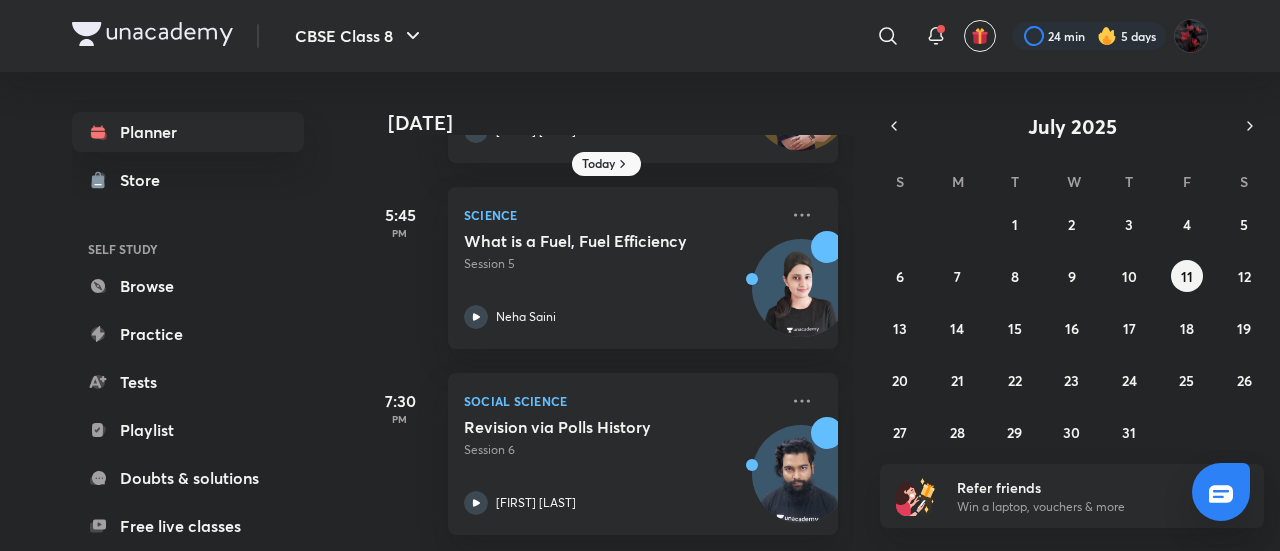 click on "29 30 1 2 3 4 5 6 7 8 9 10 11 12 13 14 15 16 17 18 19 20 21 22 23 24 25 26 27 28 29 30 31 1 2" at bounding box center [1072, 328] 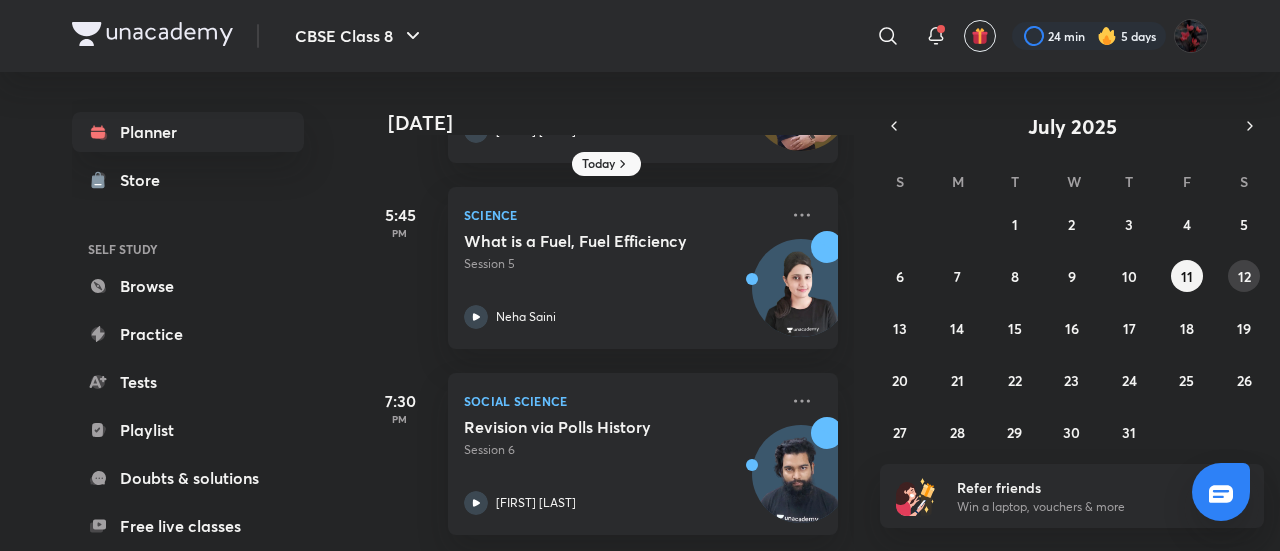 click on "12" at bounding box center [1244, 276] 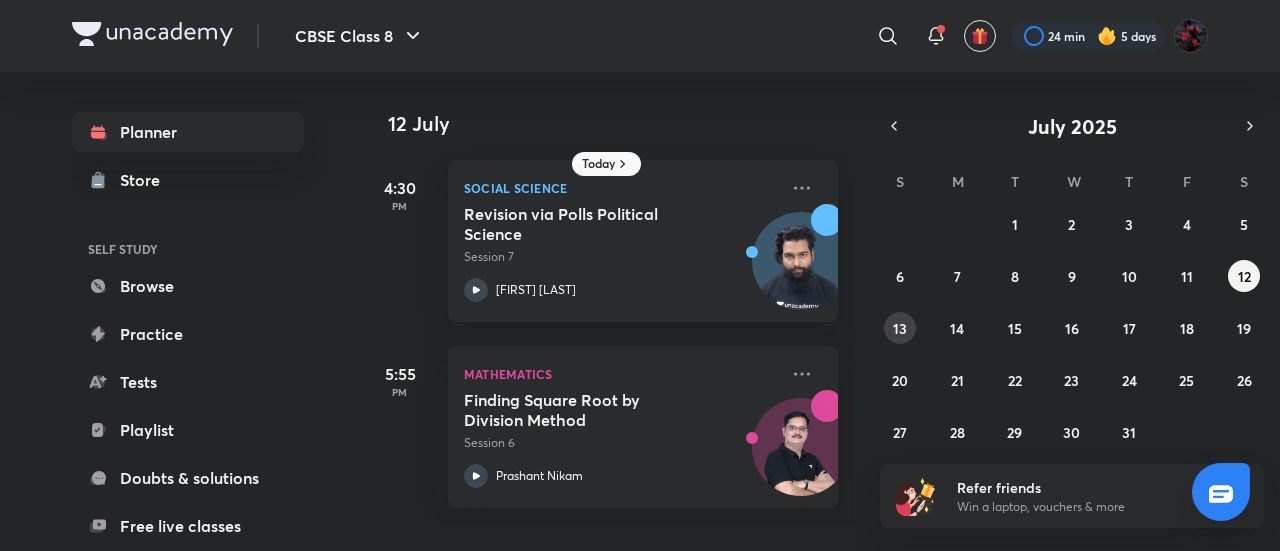click on "13" at bounding box center [900, 328] 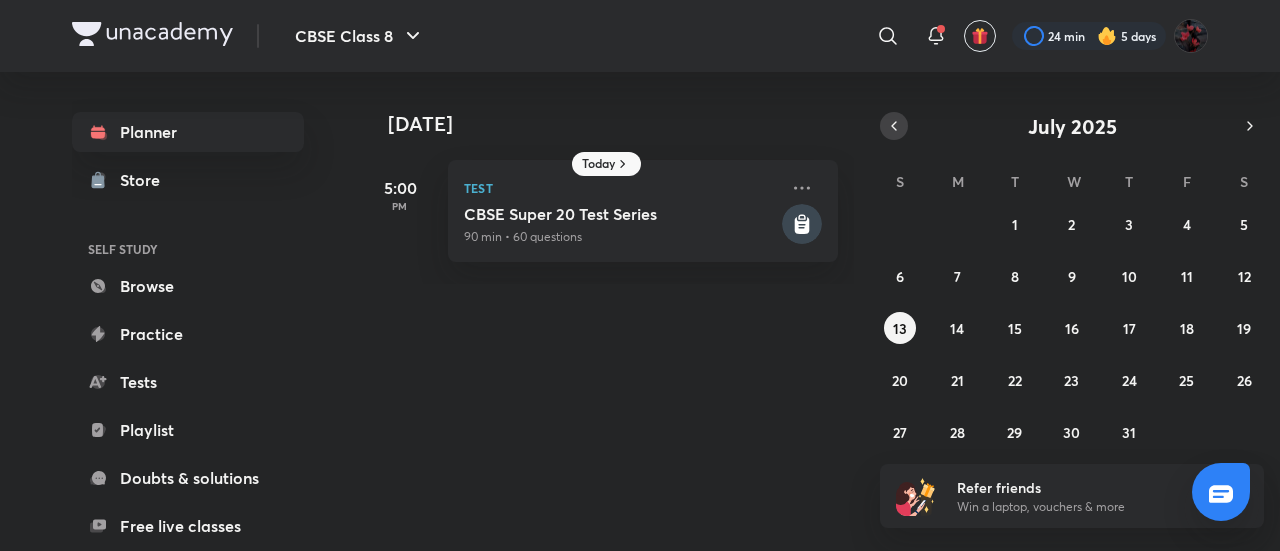 click at bounding box center [894, 126] 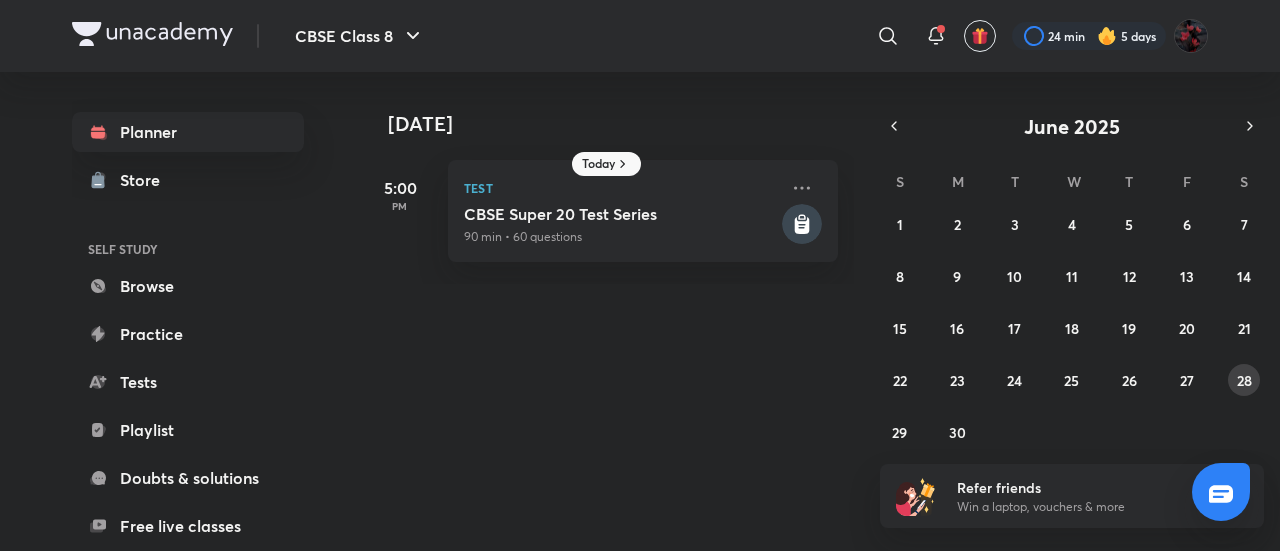 click on "28" at bounding box center [1244, 380] 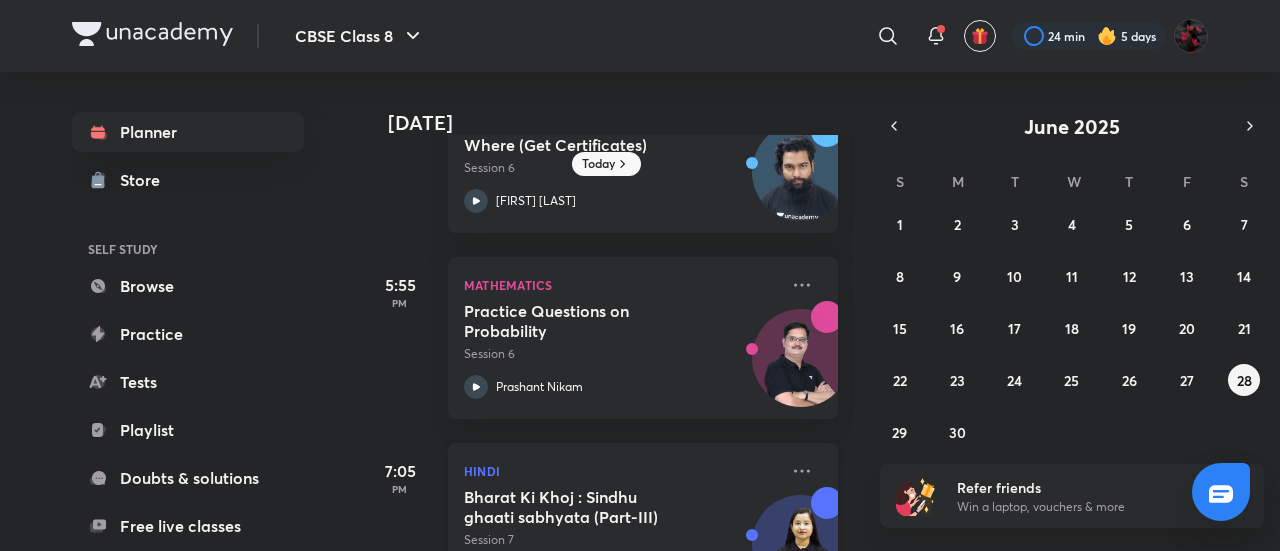 scroll, scrollTop: 174, scrollLeft: 0, axis: vertical 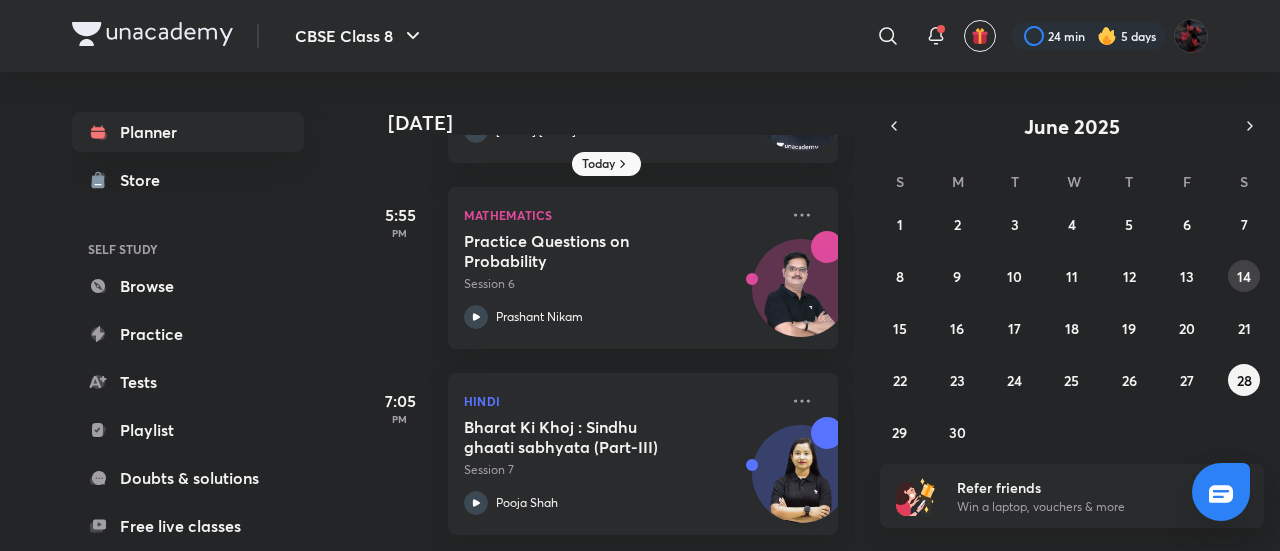click on "14" at bounding box center [1244, 276] 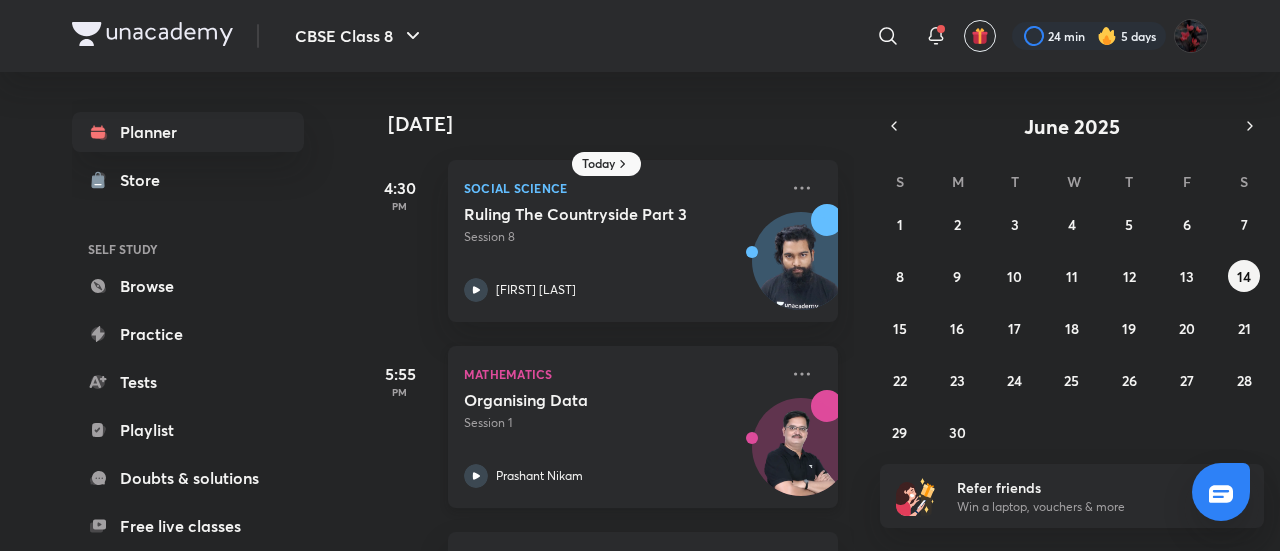 click 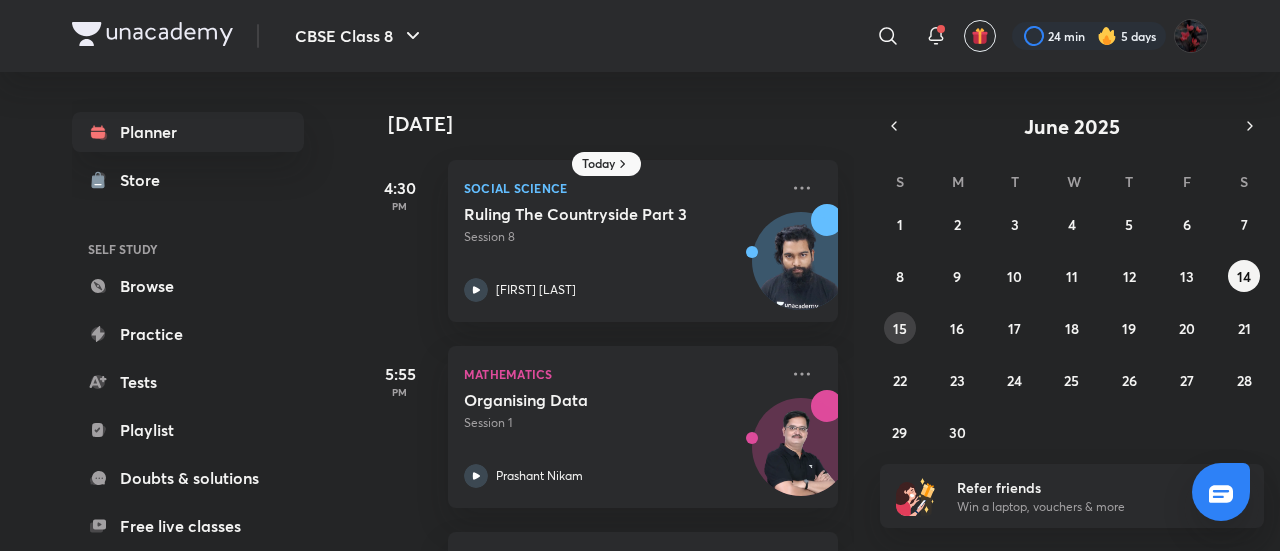 click on "15" at bounding box center (900, 328) 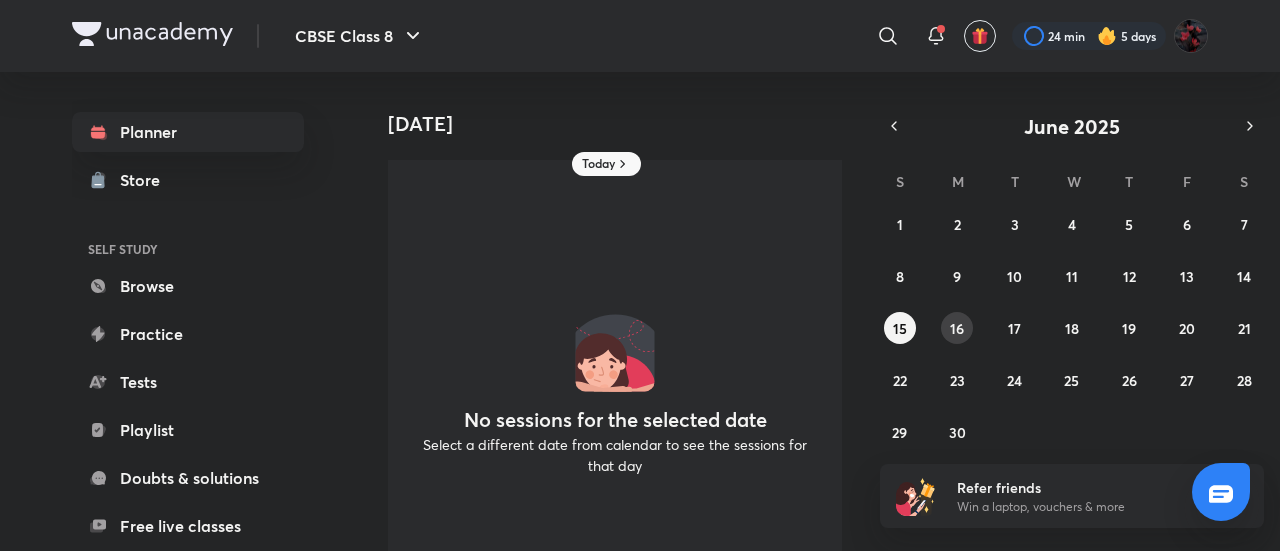 click on "16" at bounding box center [957, 328] 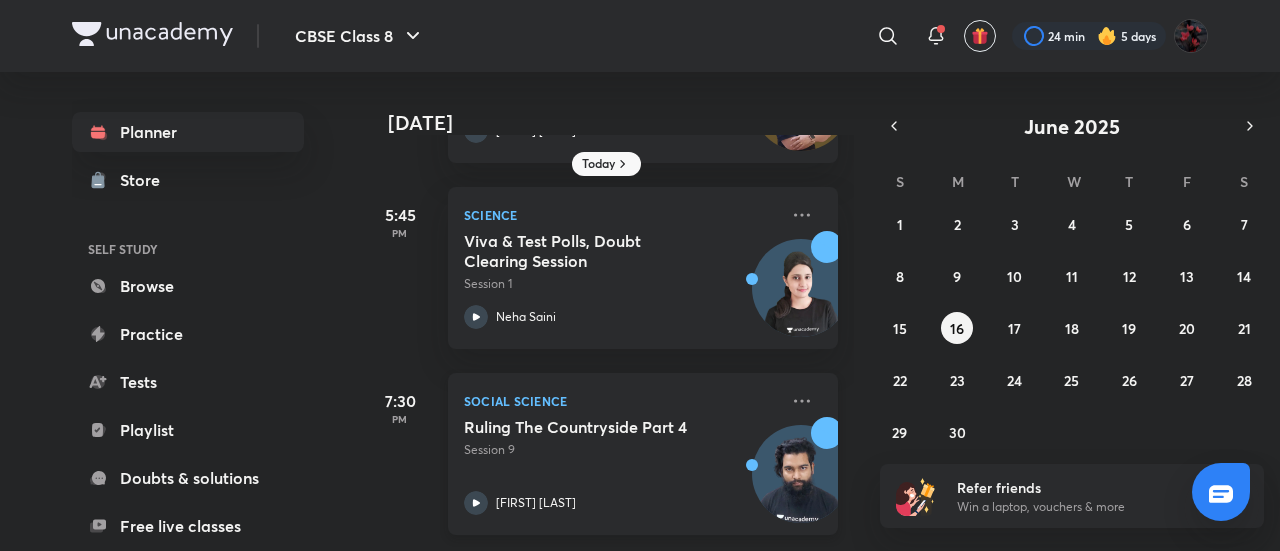 scroll, scrollTop: 0, scrollLeft: 0, axis: both 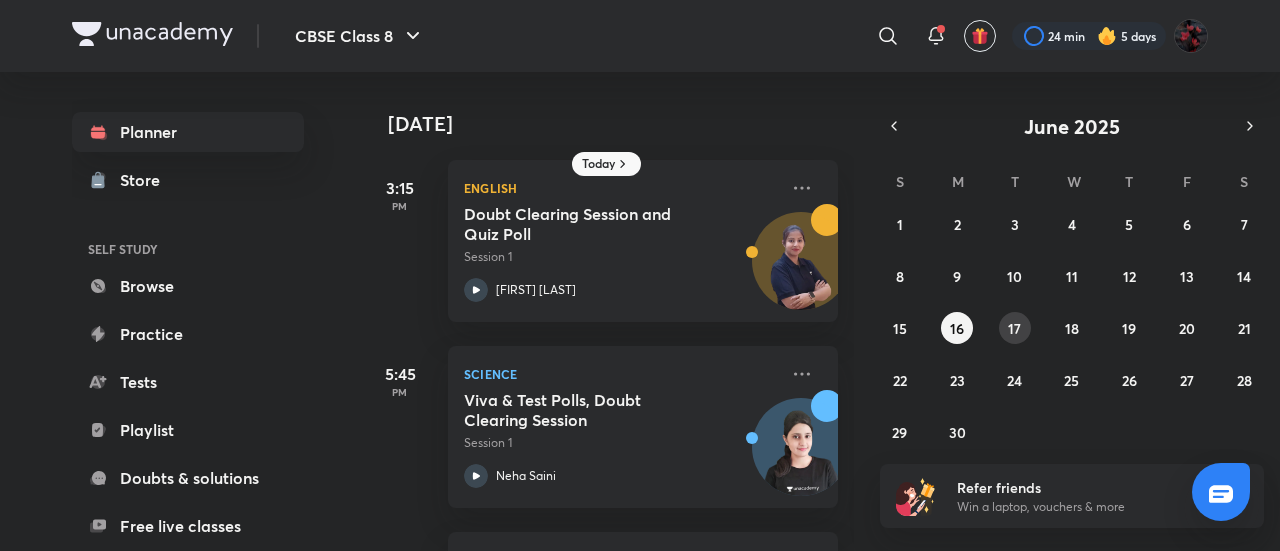 click on "17" at bounding box center (1015, 328) 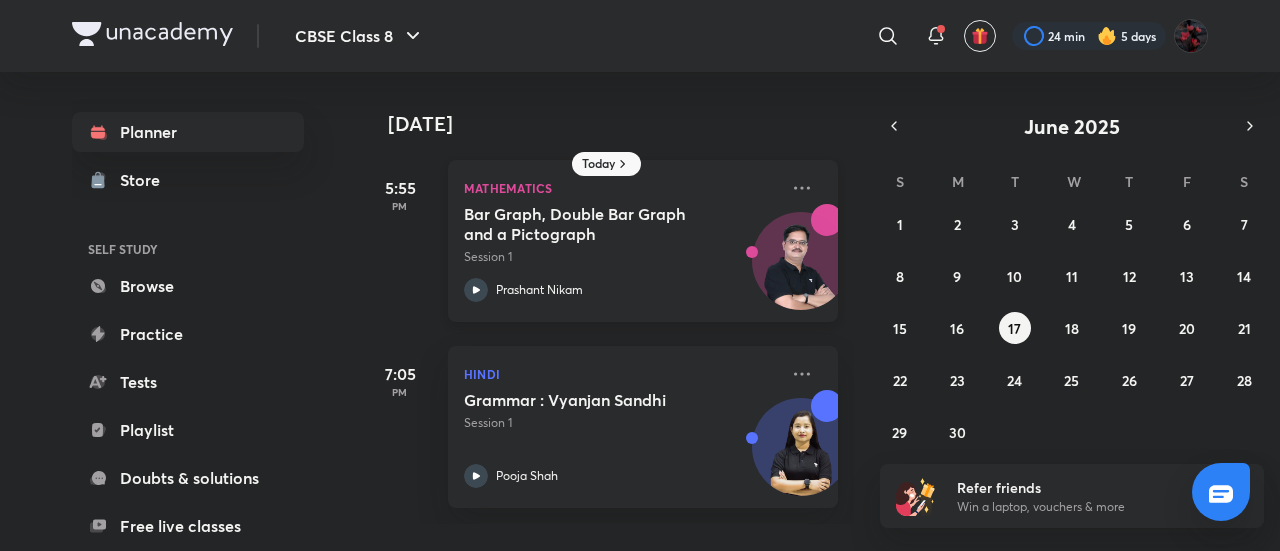 click 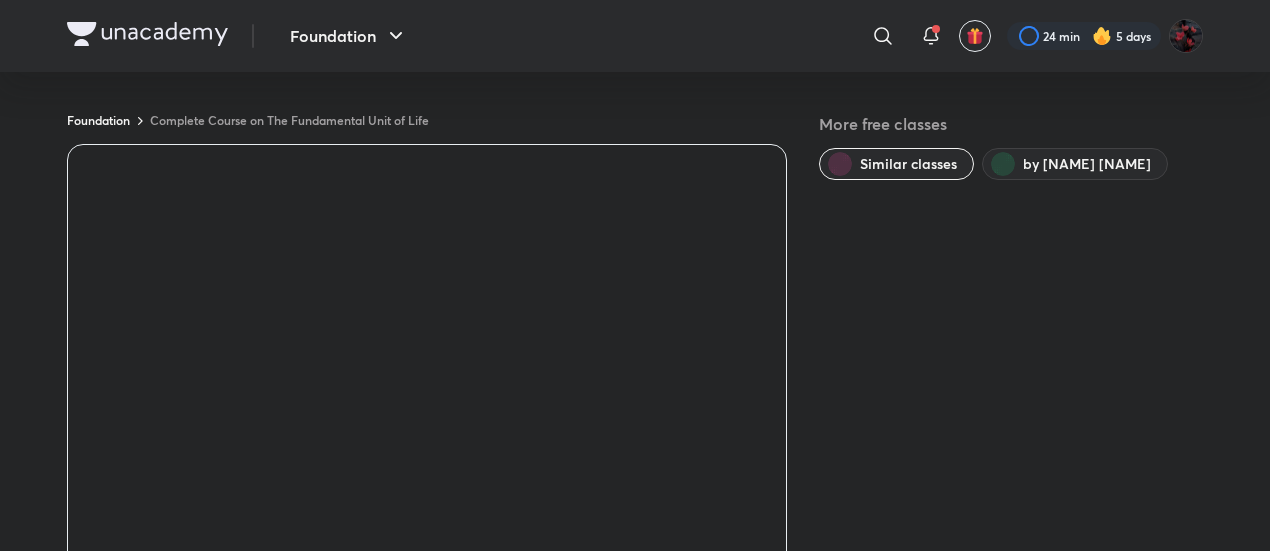 scroll, scrollTop: 100, scrollLeft: 0, axis: vertical 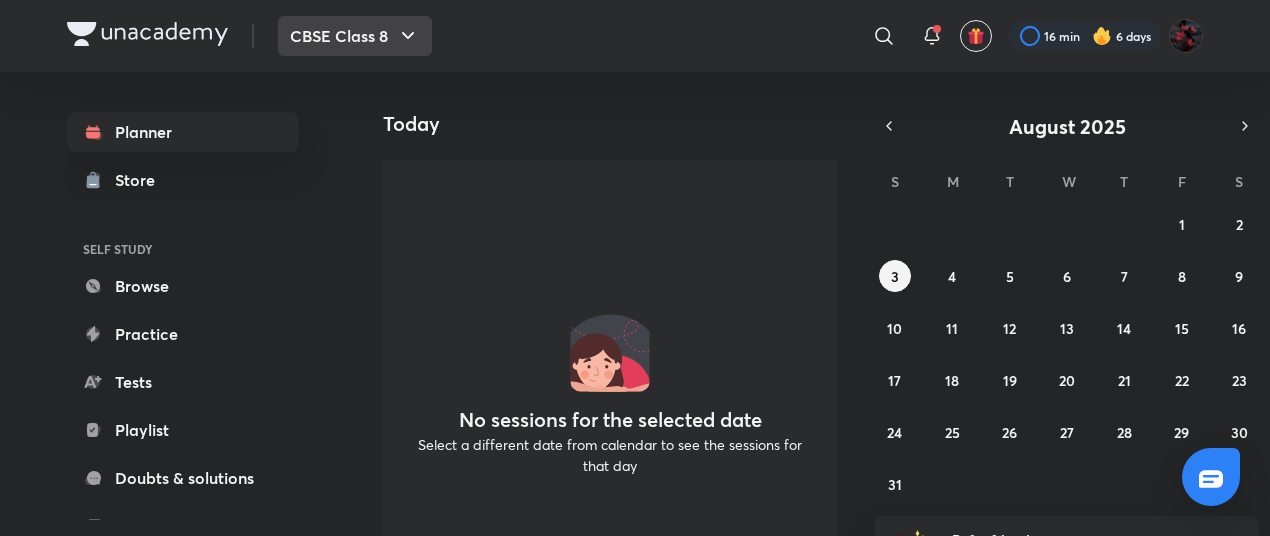 click on "CBSE Class 8" at bounding box center (355, 36) 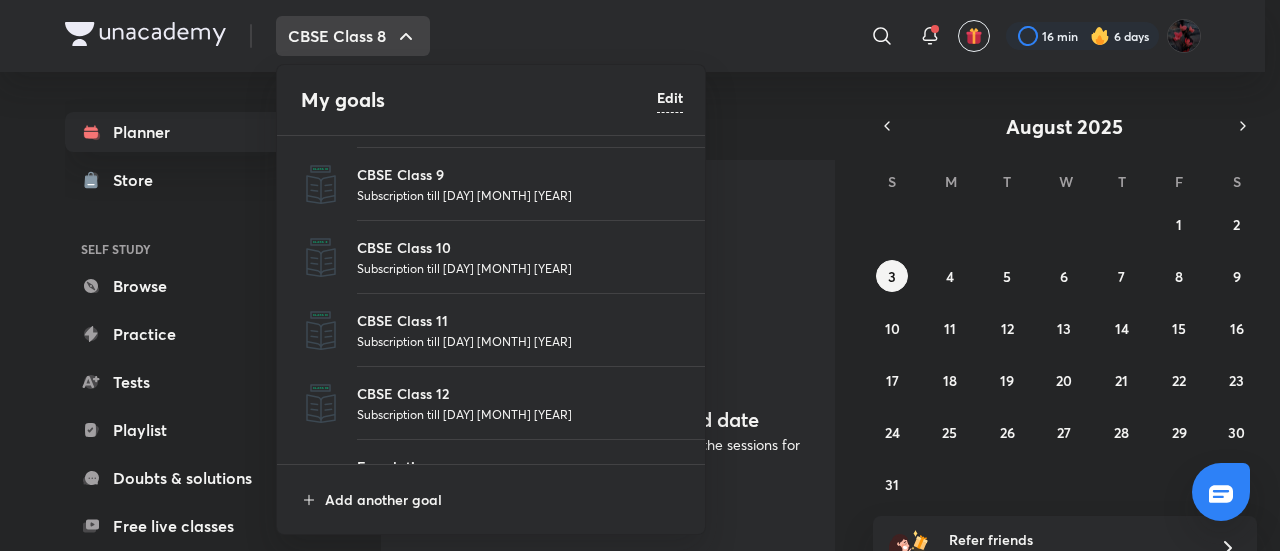 scroll, scrollTop: 111, scrollLeft: 0, axis: vertical 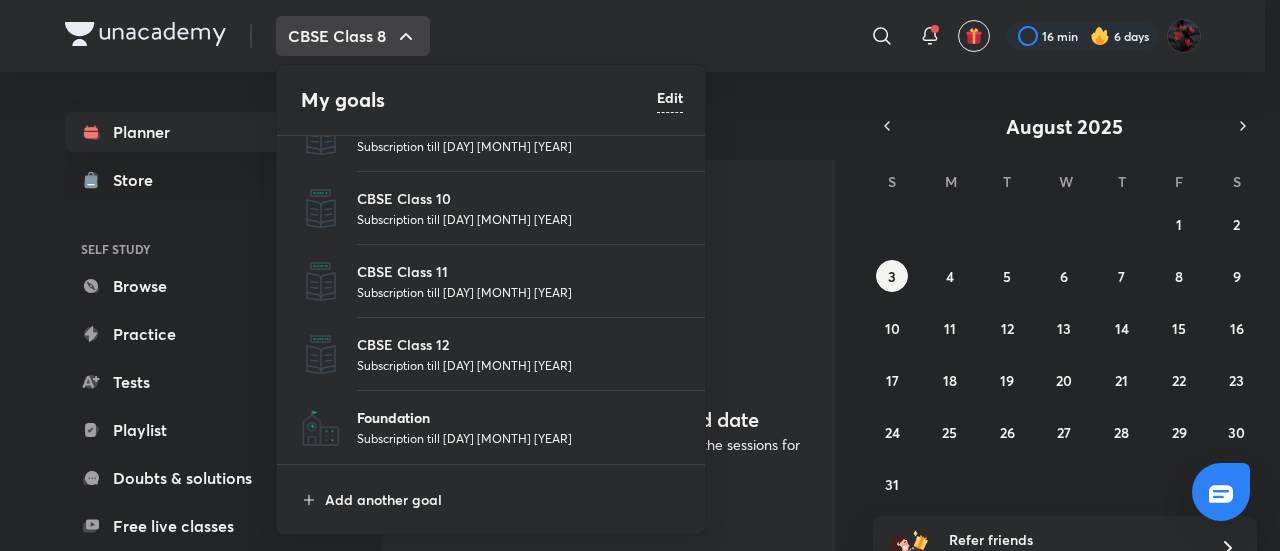 click on "Foundation" at bounding box center (520, 417) 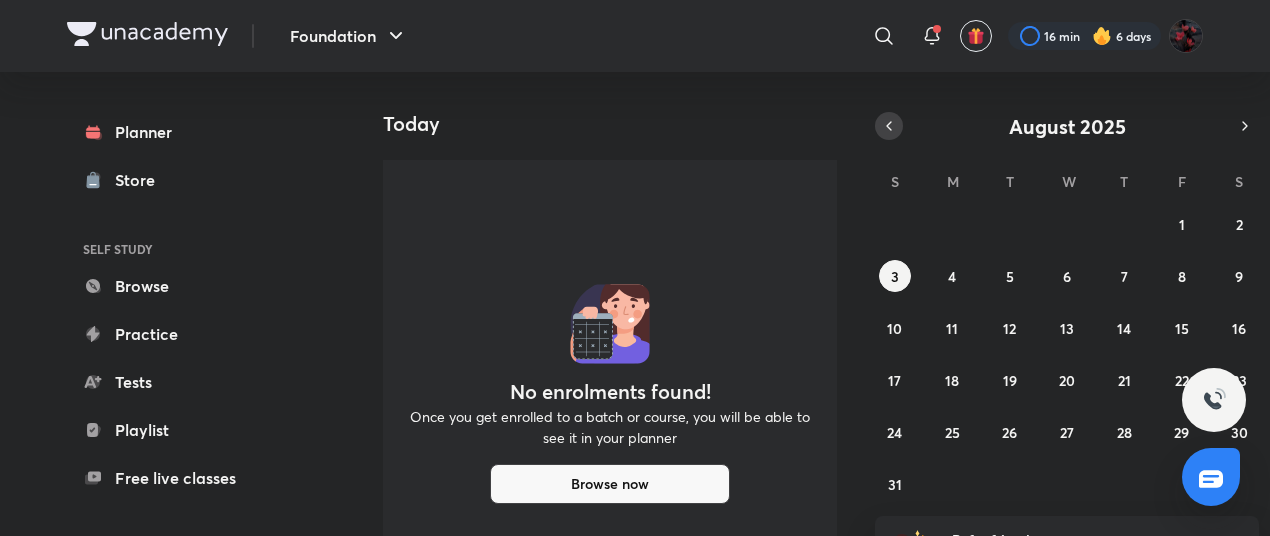 click 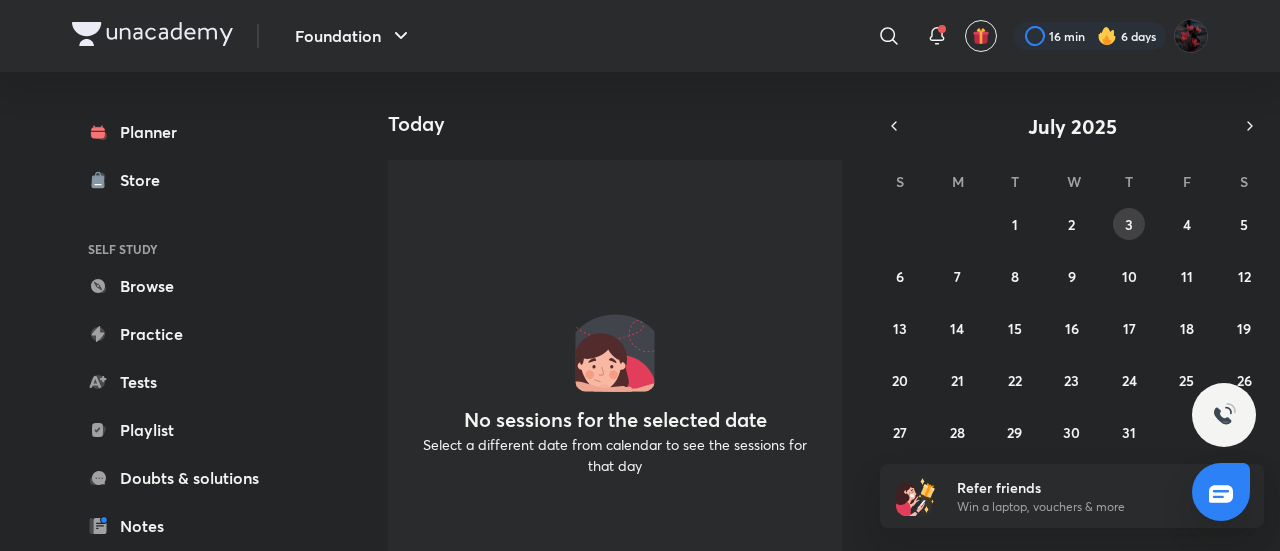 click on "3" at bounding box center [1129, 224] 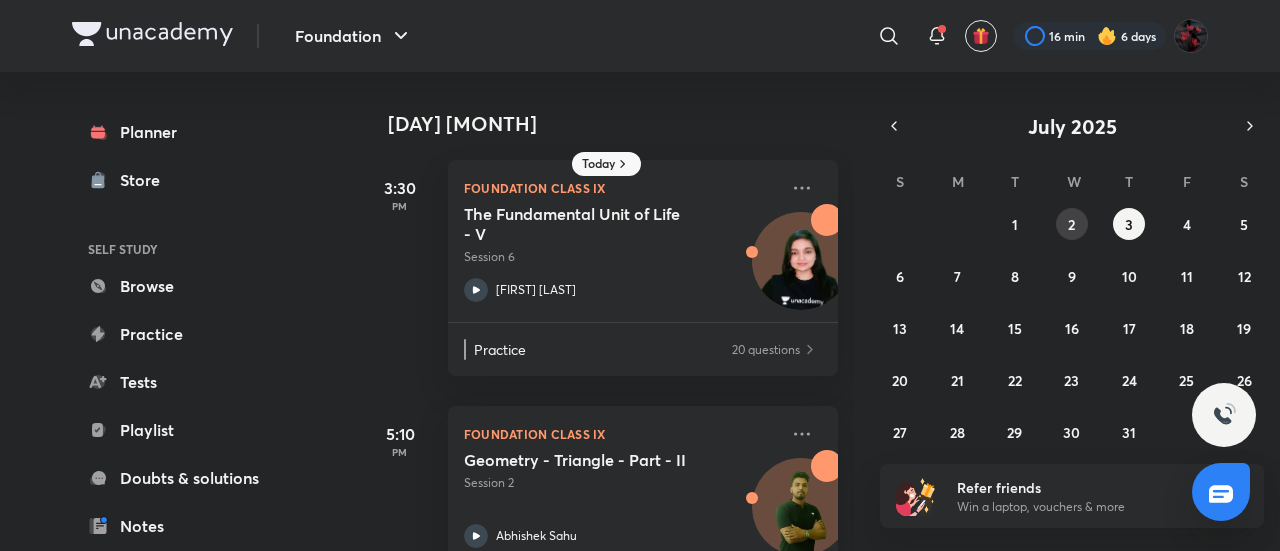 click on "2" at bounding box center [1072, 224] 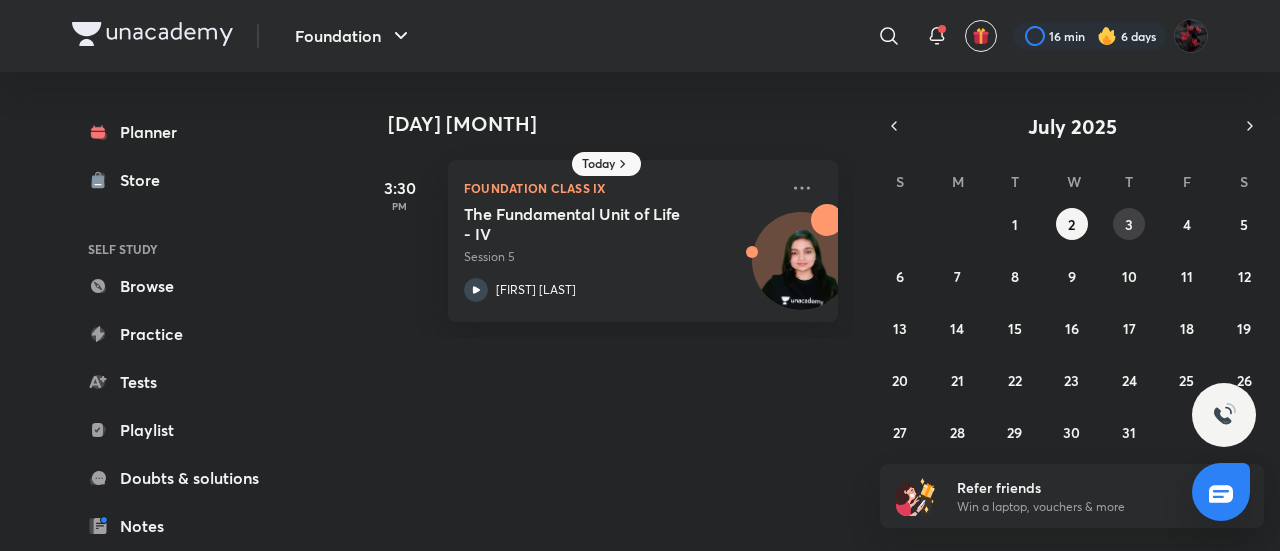 click on "3" at bounding box center (1129, 224) 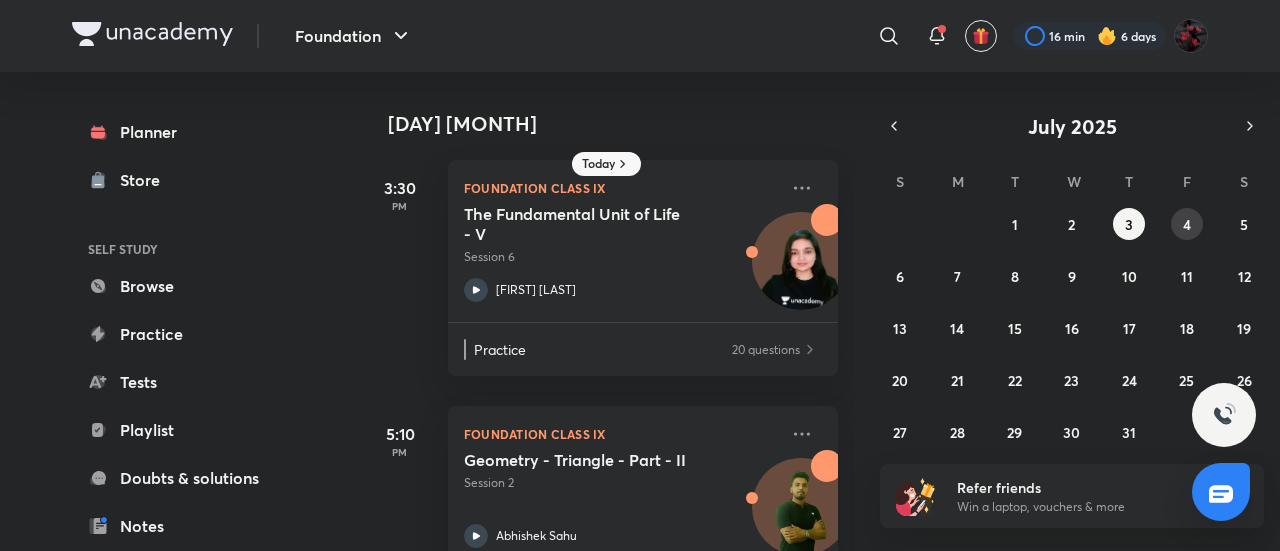 click on "4" at bounding box center [1187, 224] 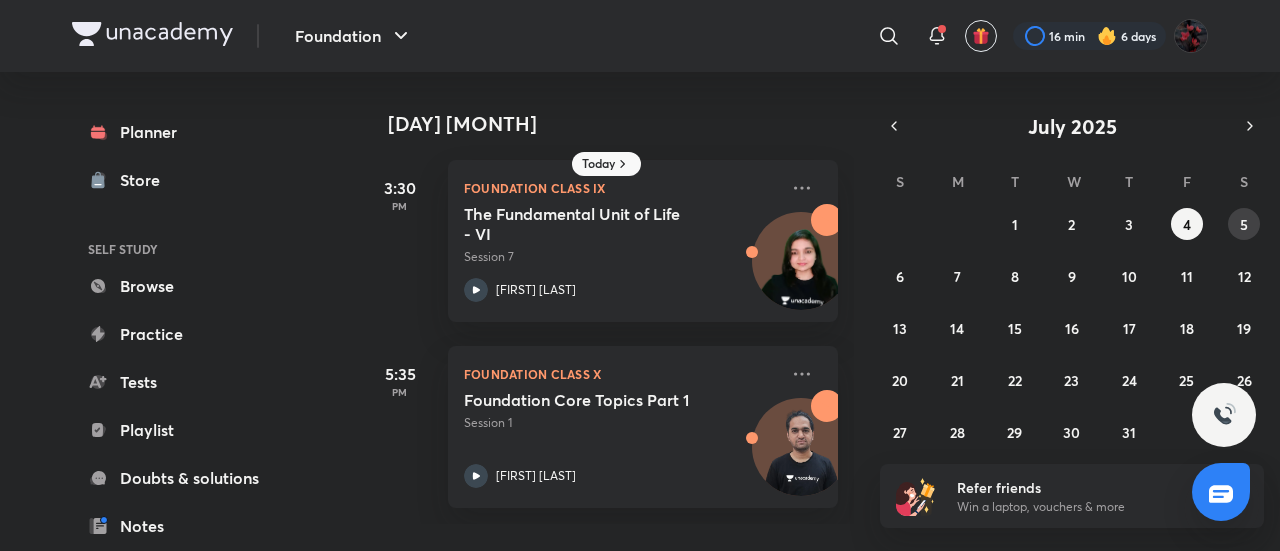 click on "5" at bounding box center (1244, 224) 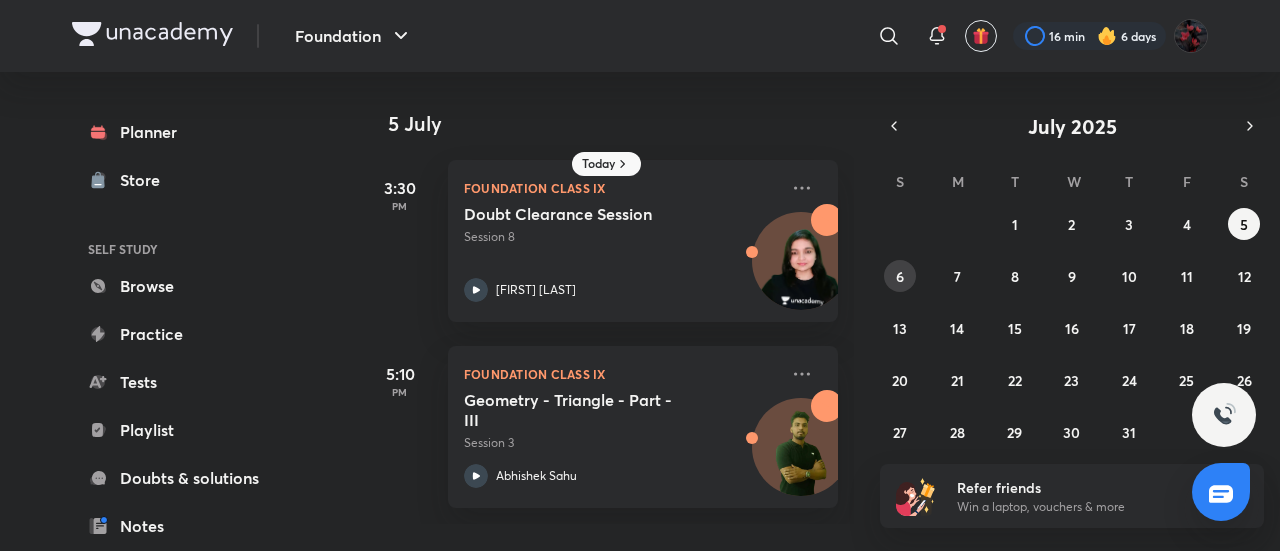 click on "6" at bounding box center (900, 276) 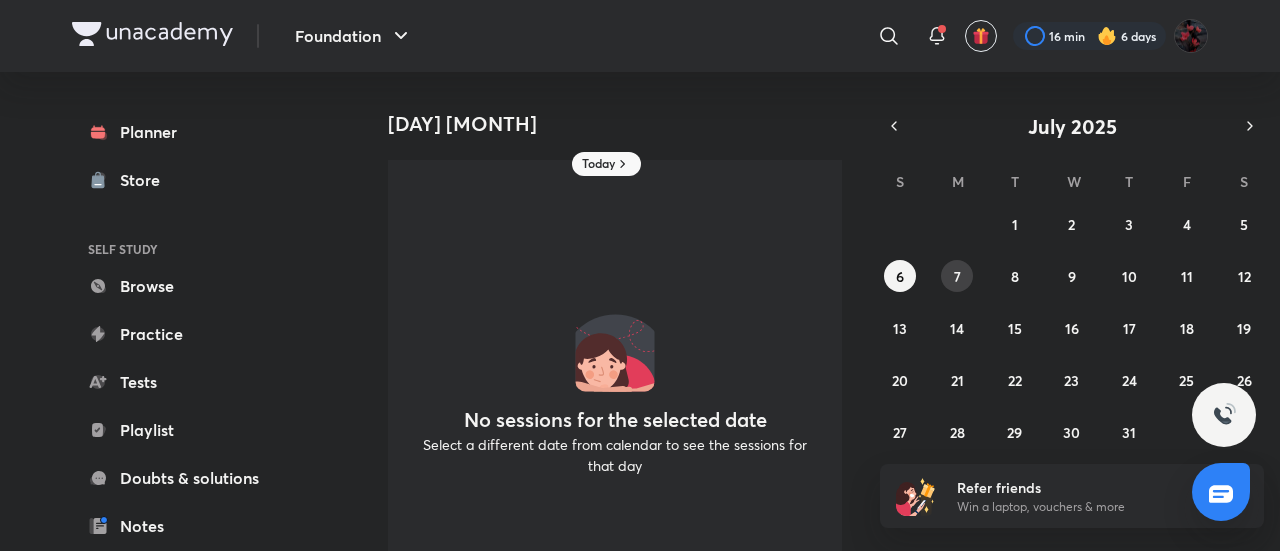 click on "7" at bounding box center (957, 276) 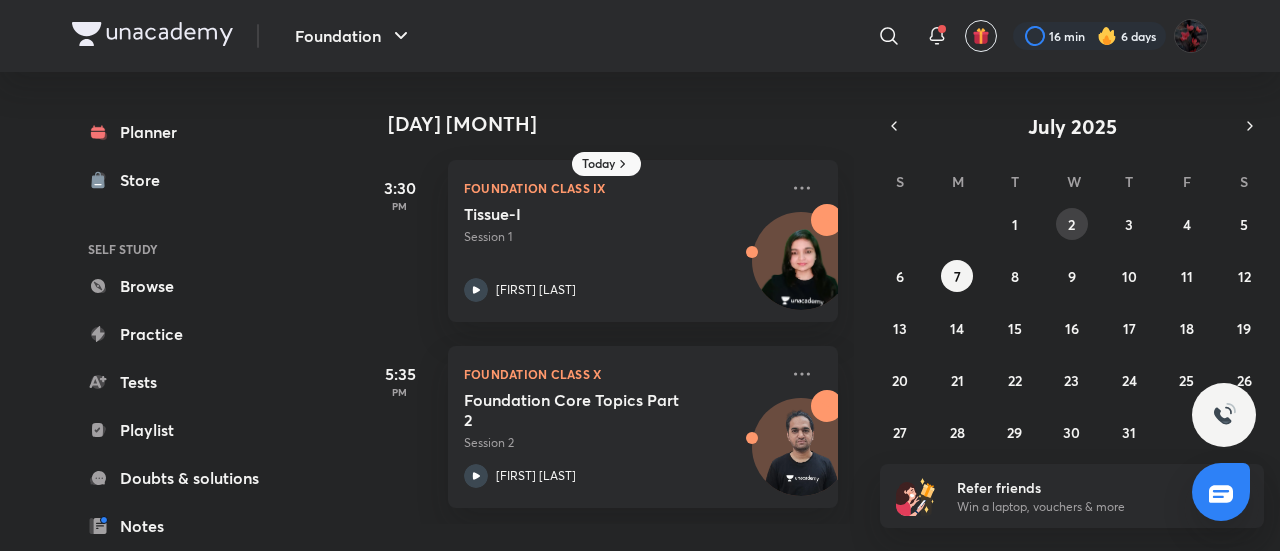 click on "2" at bounding box center [1071, 224] 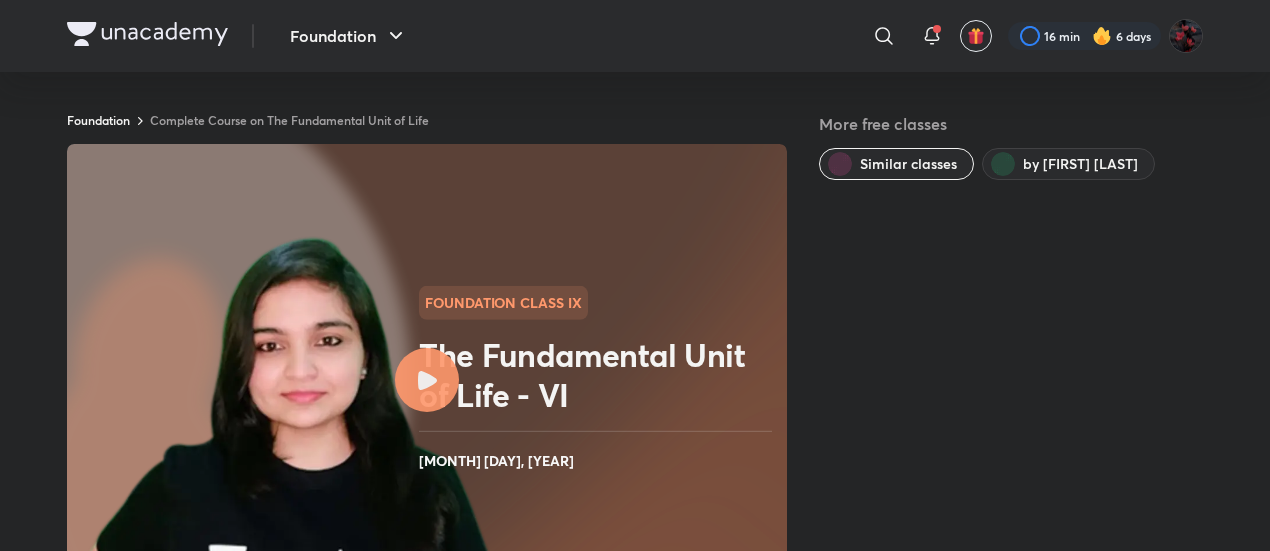 scroll, scrollTop: 0, scrollLeft: 0, axis: both 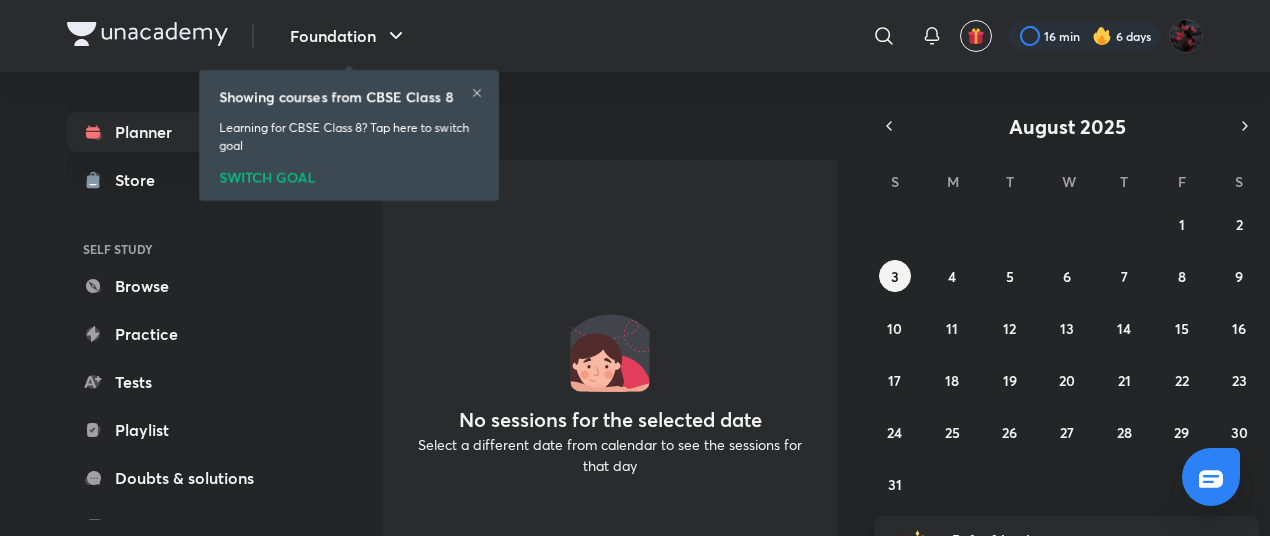 click 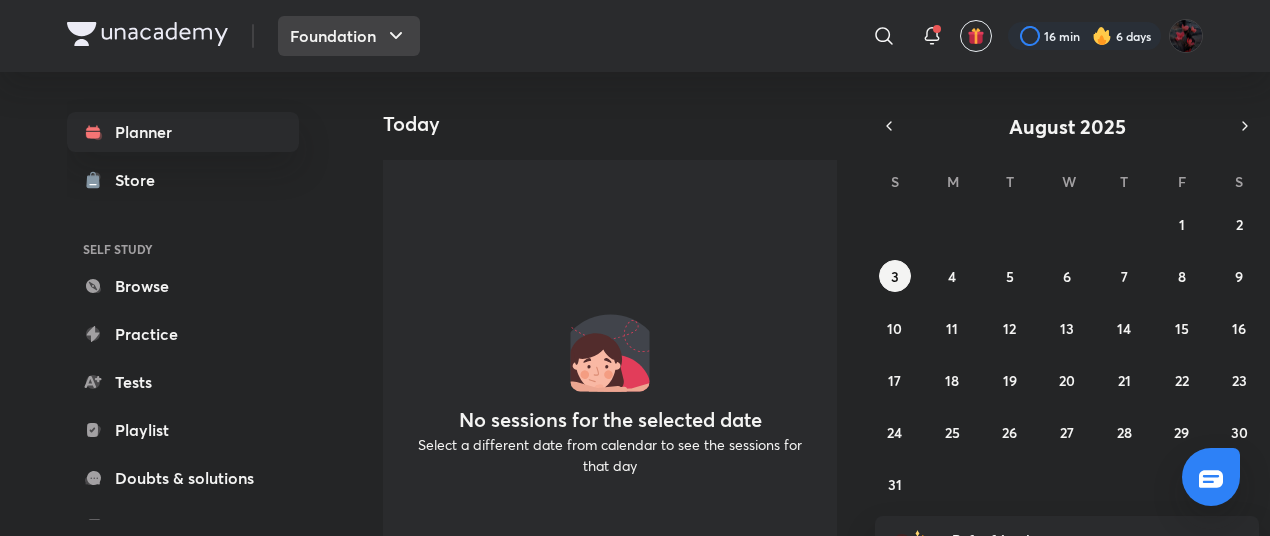 click 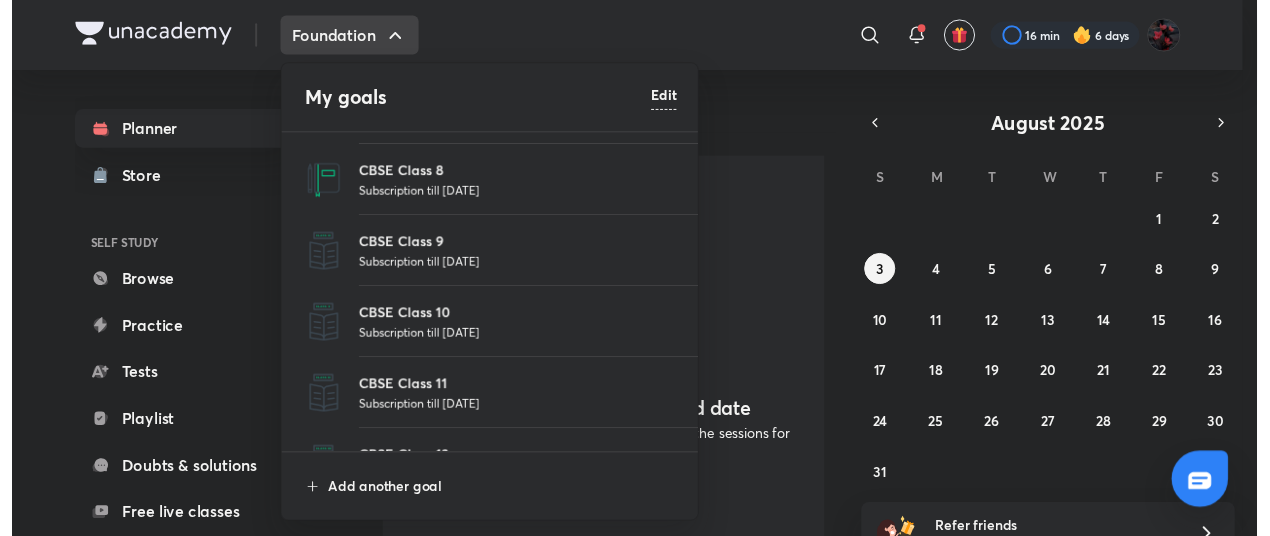 scroll, scrollTop: 111, scrollLeft: 0, axis: vertical 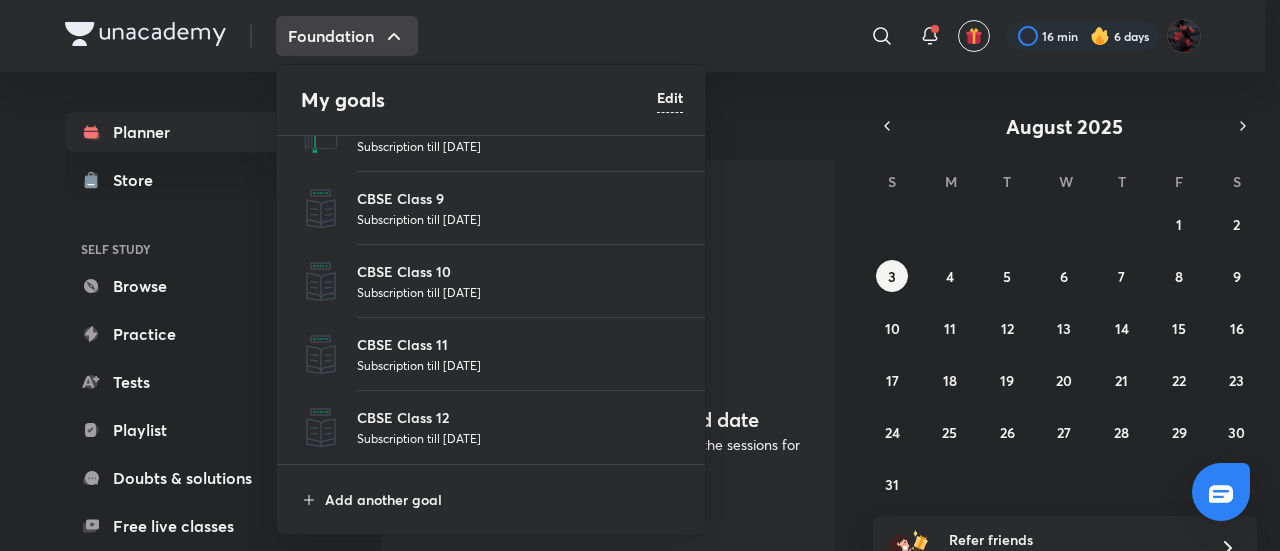 click on "Subscription till [DATE]" at bounding box center [520, 365] 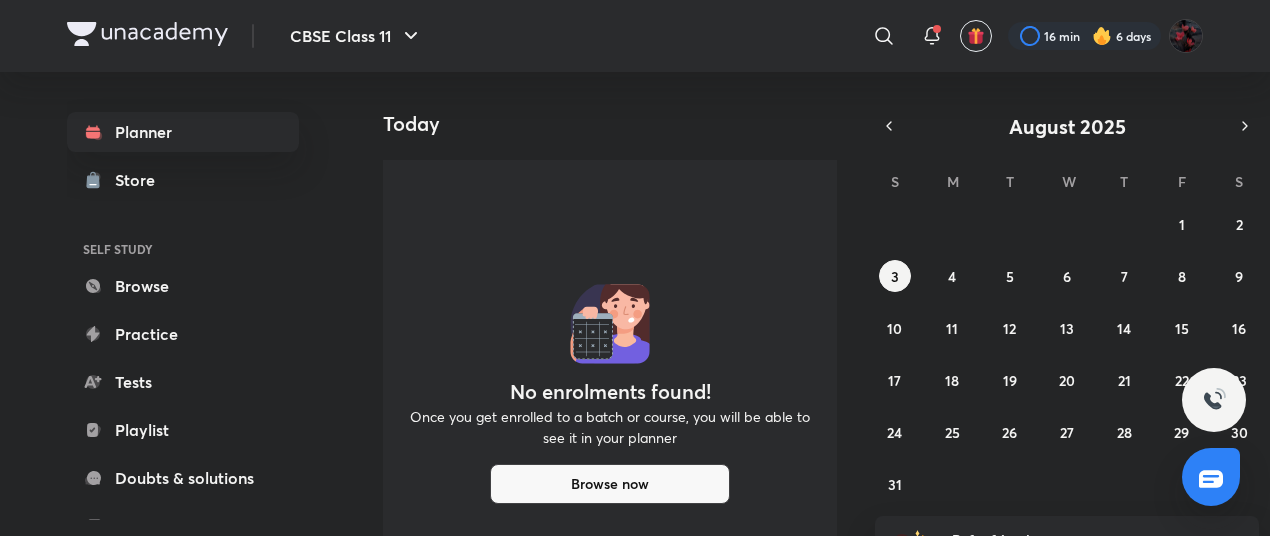 scroll, scrollTop: 120, scrollLeft: 0, axis: vertical 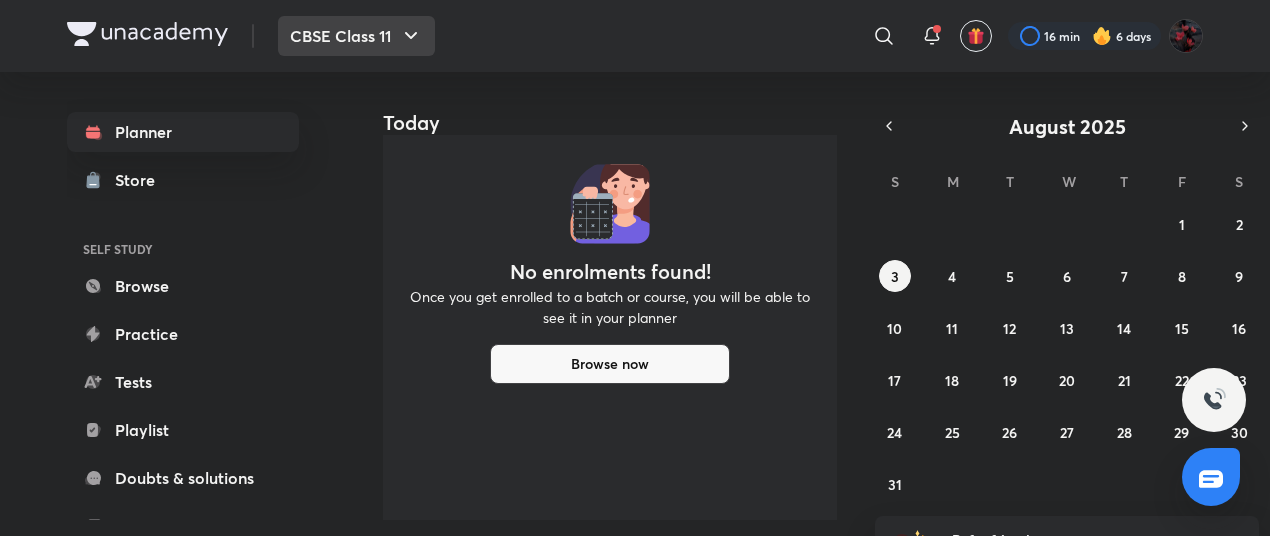 click on "CBSE Class 11" at bounding box center [356, 36] 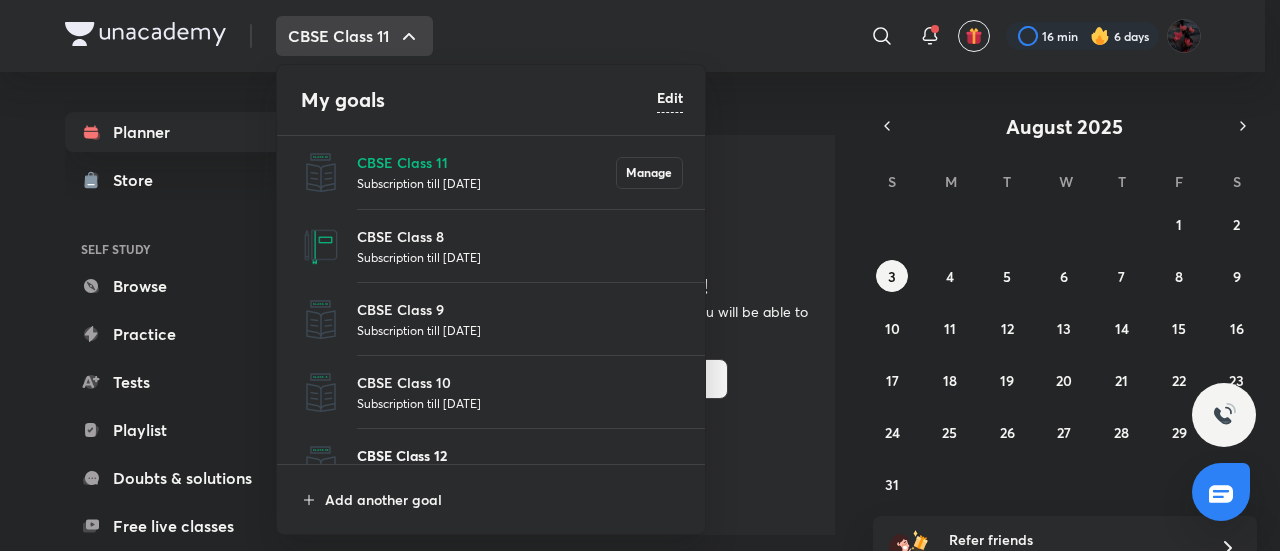 click on "CBSE Class 12" at bounding box center (520, 455) 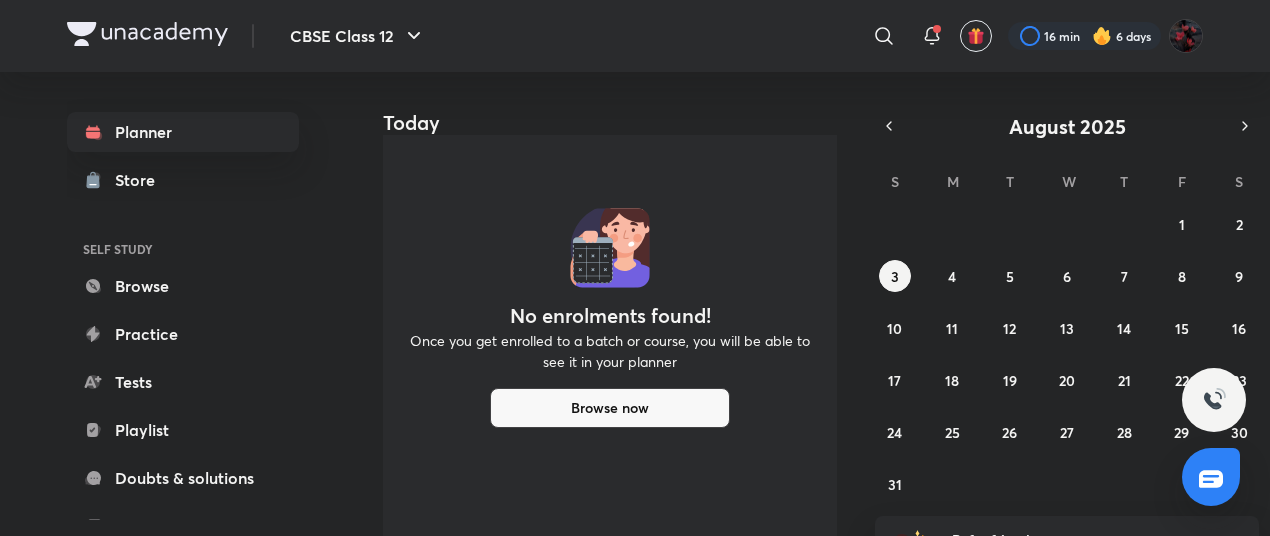 scroll, scrollTop: 120, scrollLeft: 0, axis: vertical 